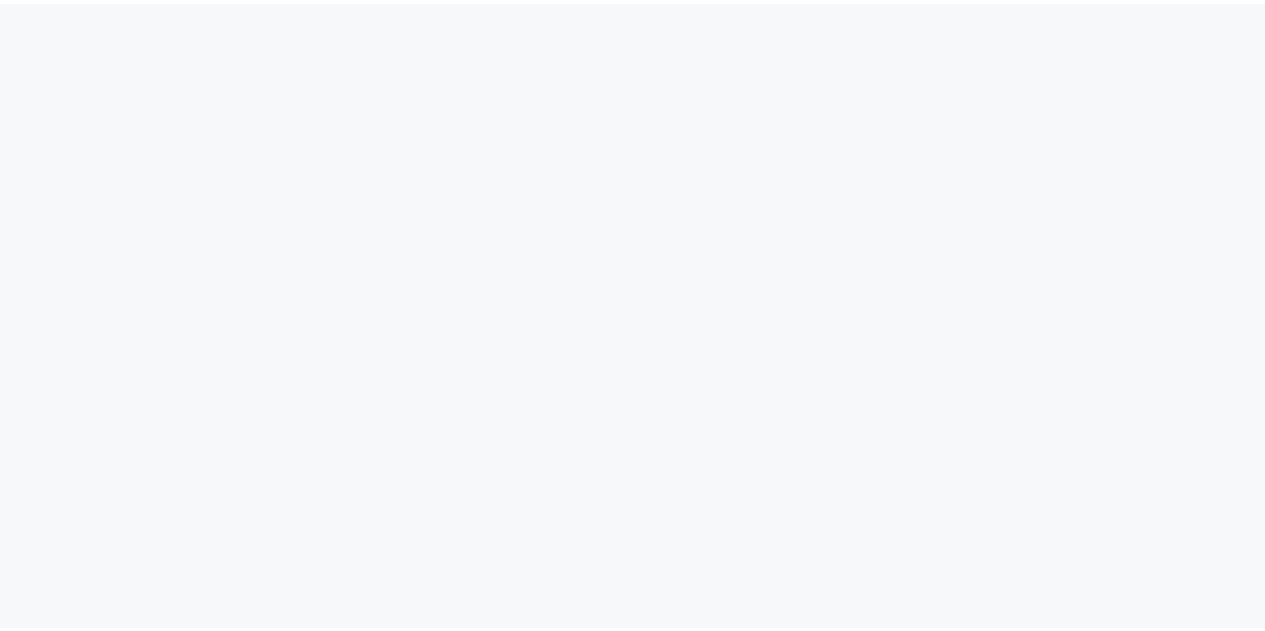 scroll, scrollTop: 0, scrollLeft: 0, axis: both 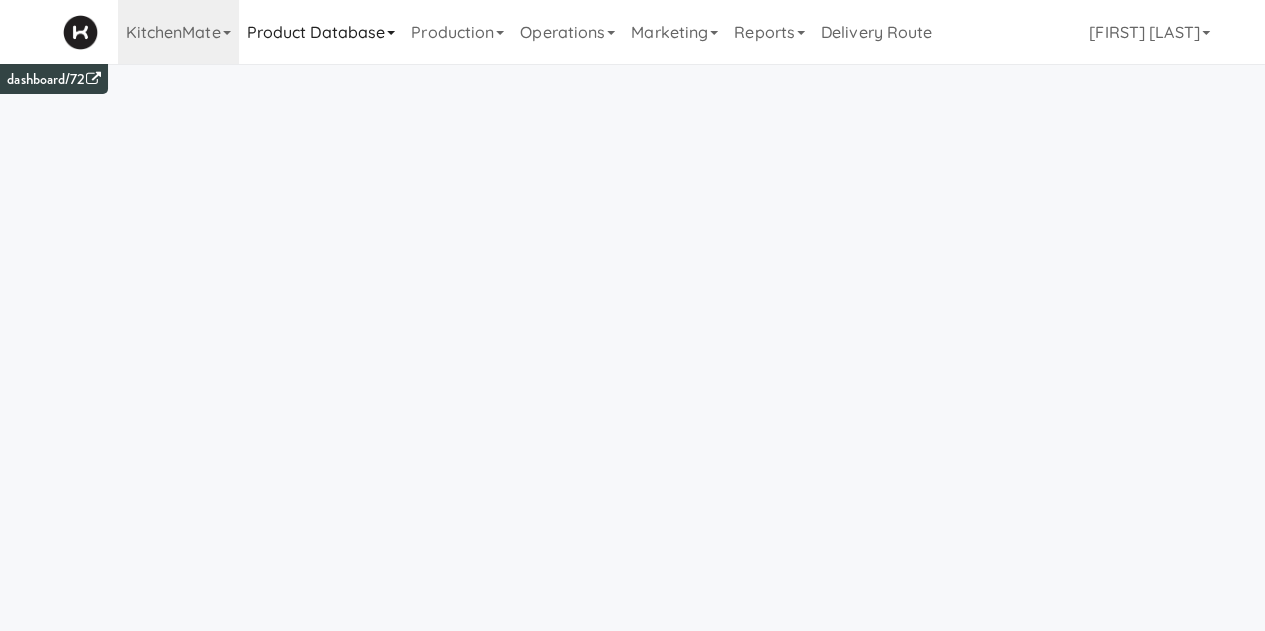 click on "Product Database" at bounding box center (321, 32) 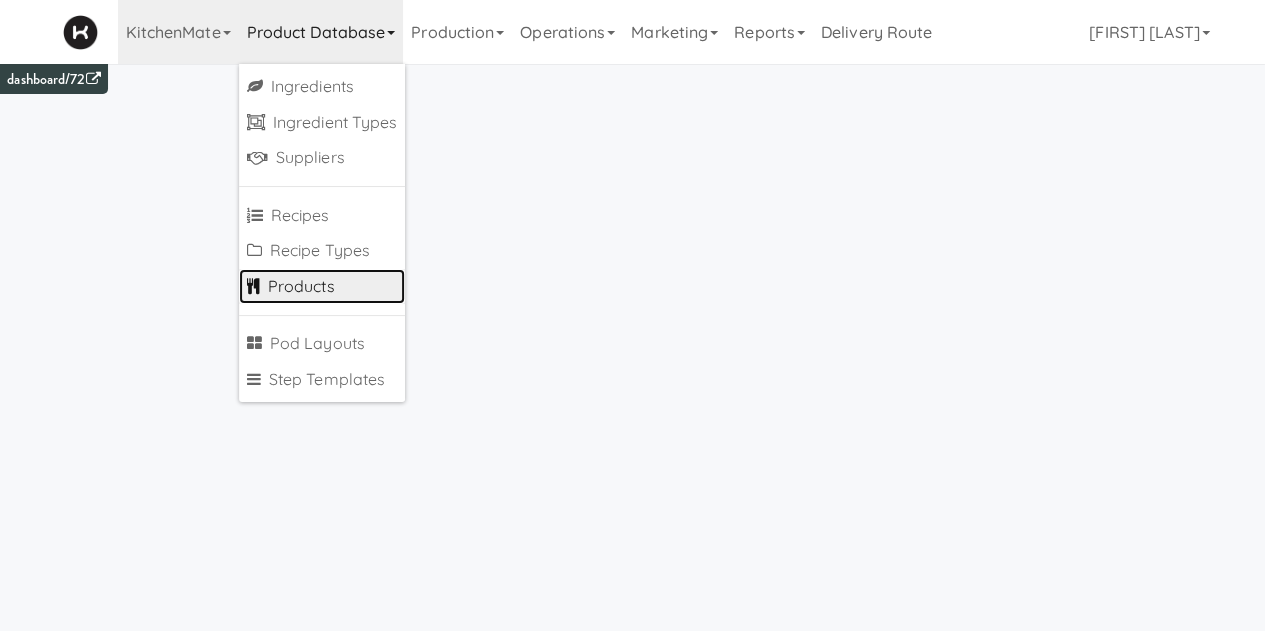 click on "Products" at bounding box center (322, 287) 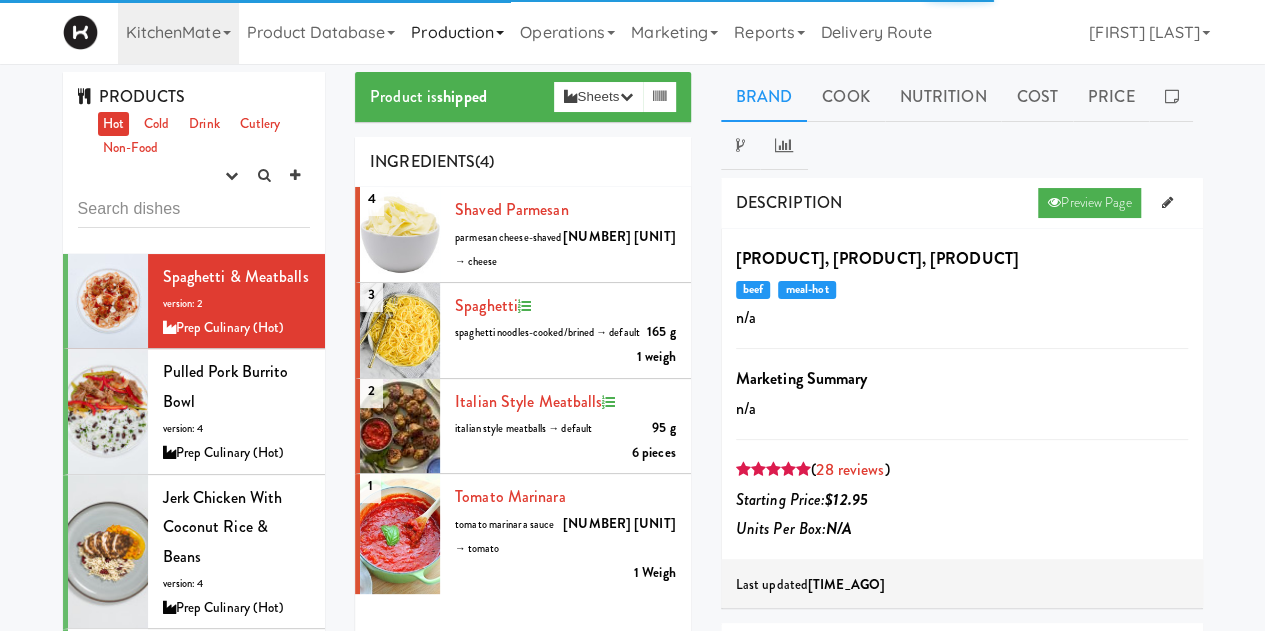 click on "Production" at bounding box center [457, 32] 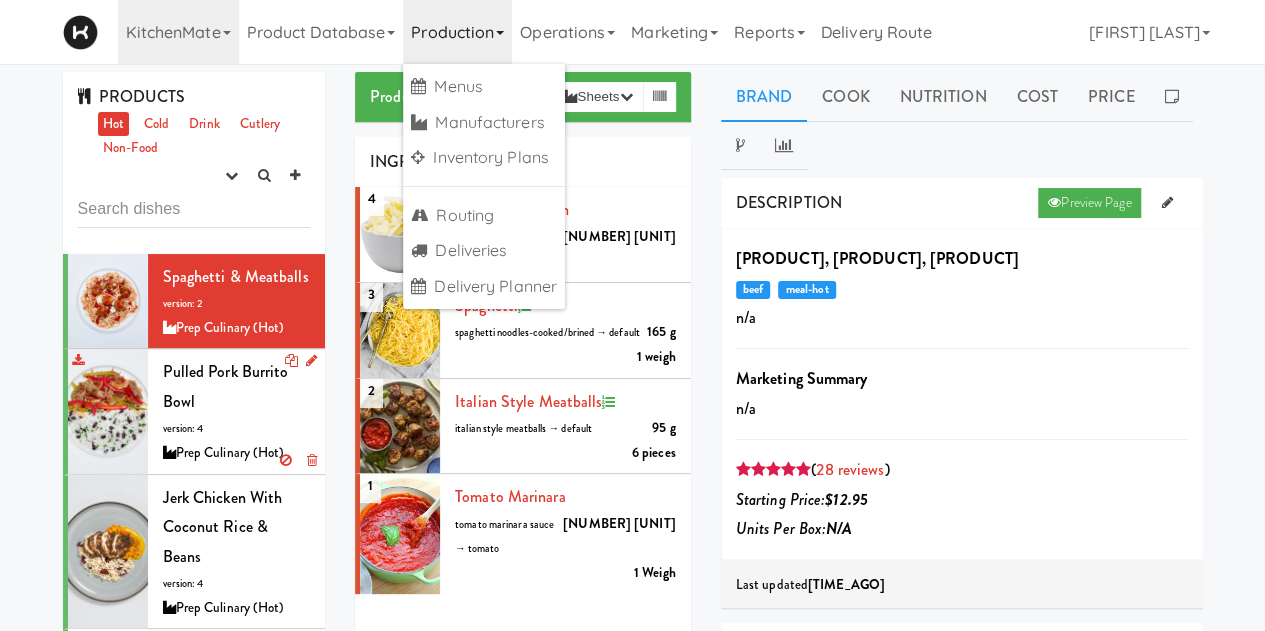 click on "Prep Culinary (Hot)" at bounding box center (237, 453) 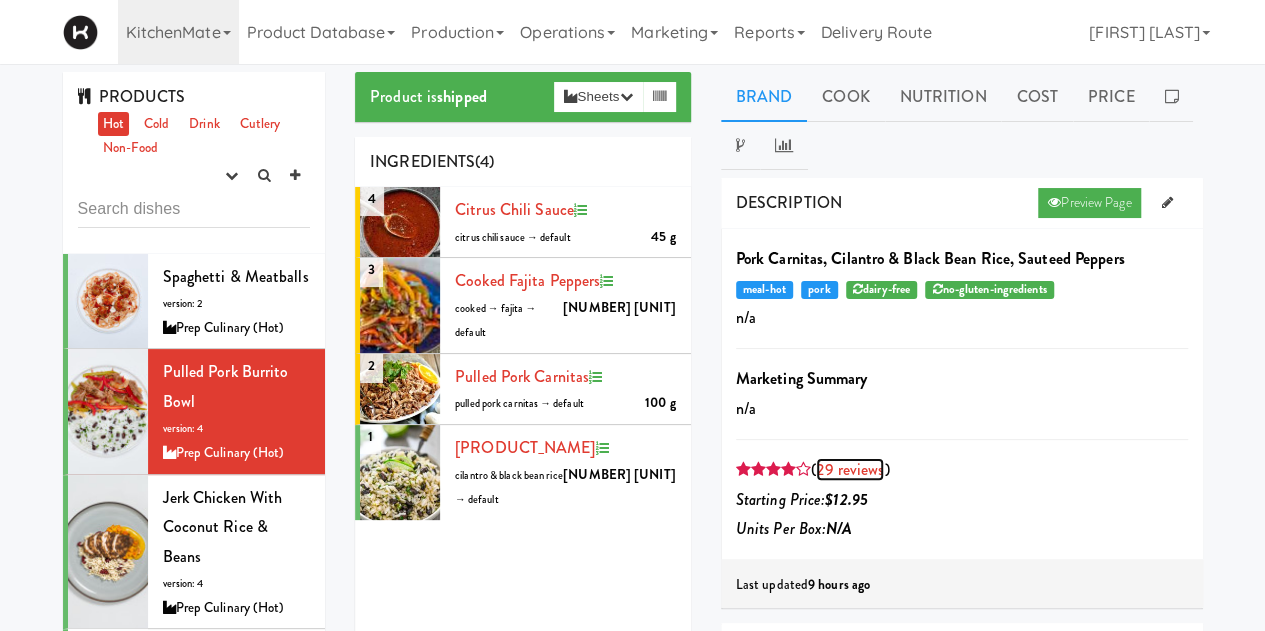 click on "29 reviews" at bounding box center (850, 469) 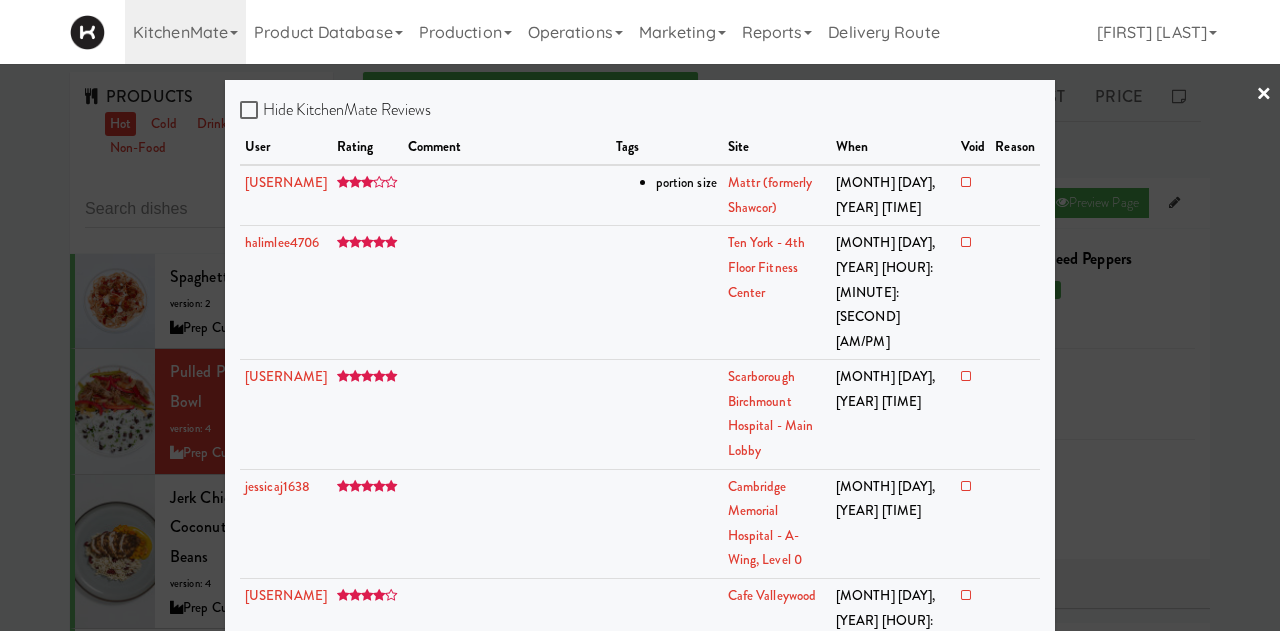click on "×" at bounding box center (1264, 95) 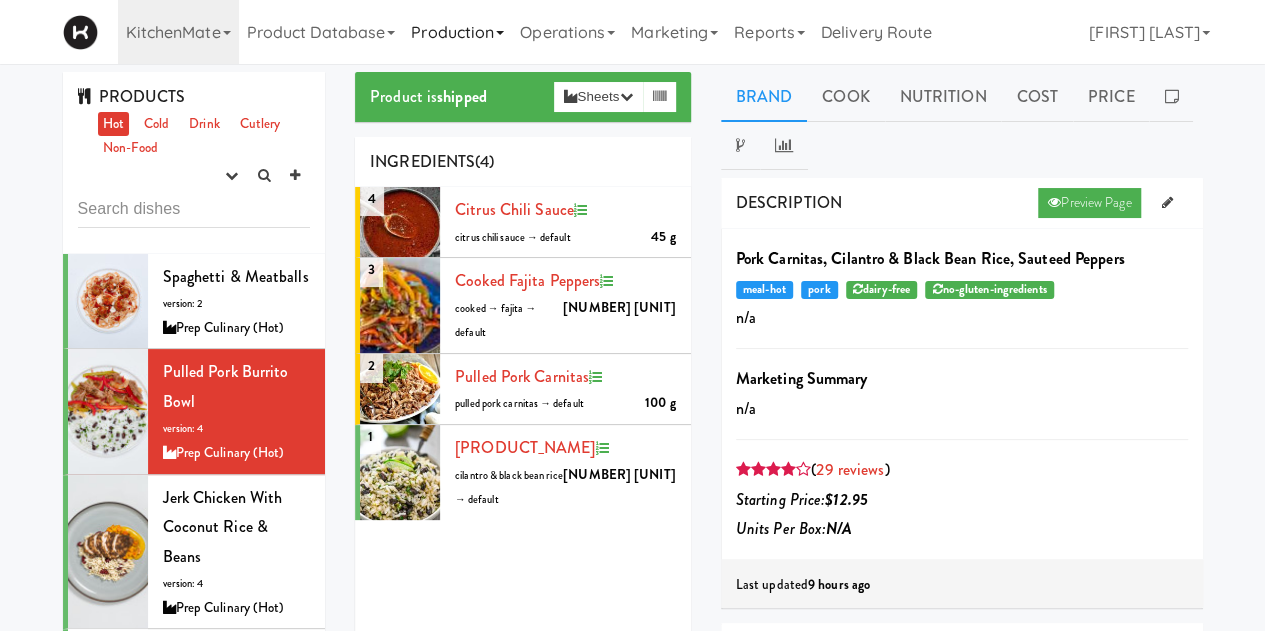 click on "Production" at bounding box center (457, 32) 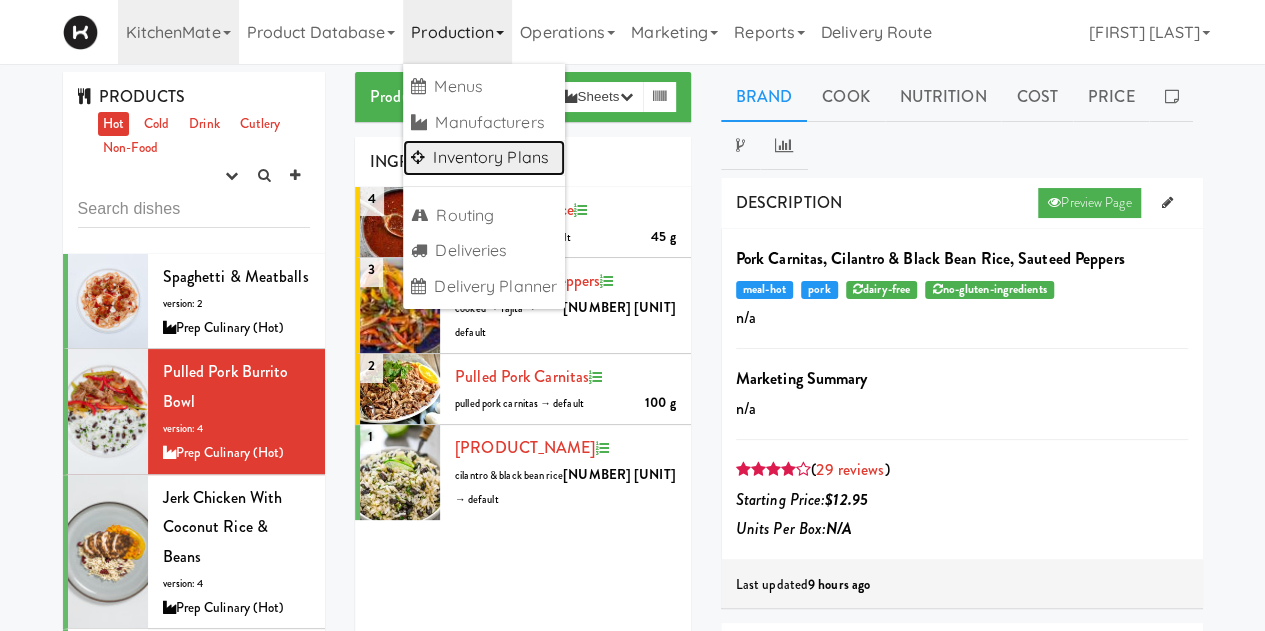 click on "Inventory Plans" at bounding box center [484, 158] 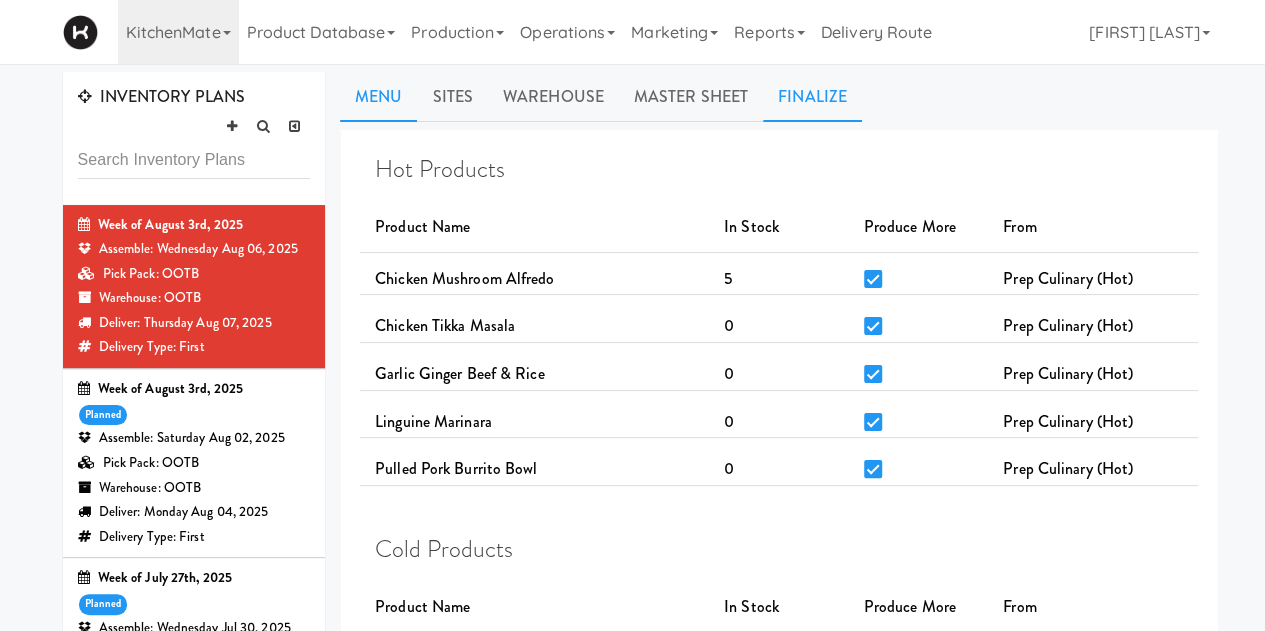 click on "Finalize" at bounding box center (812, 97) 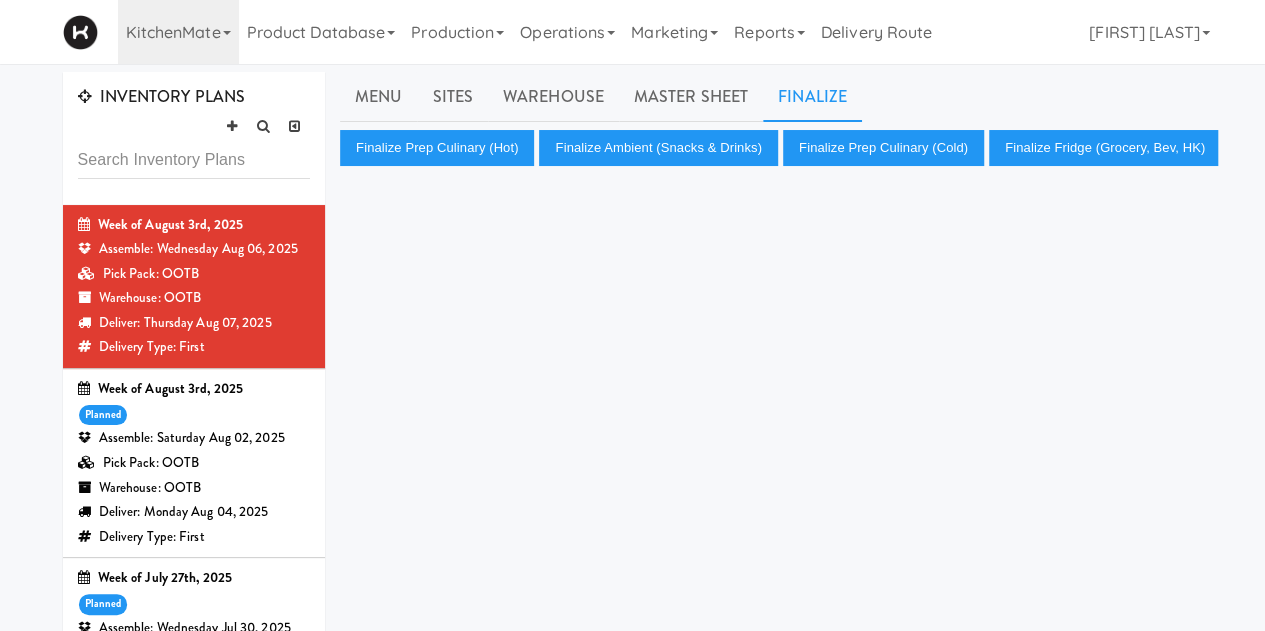 click on "Pick Pack: OOTB" at bounding box center [194, 463] 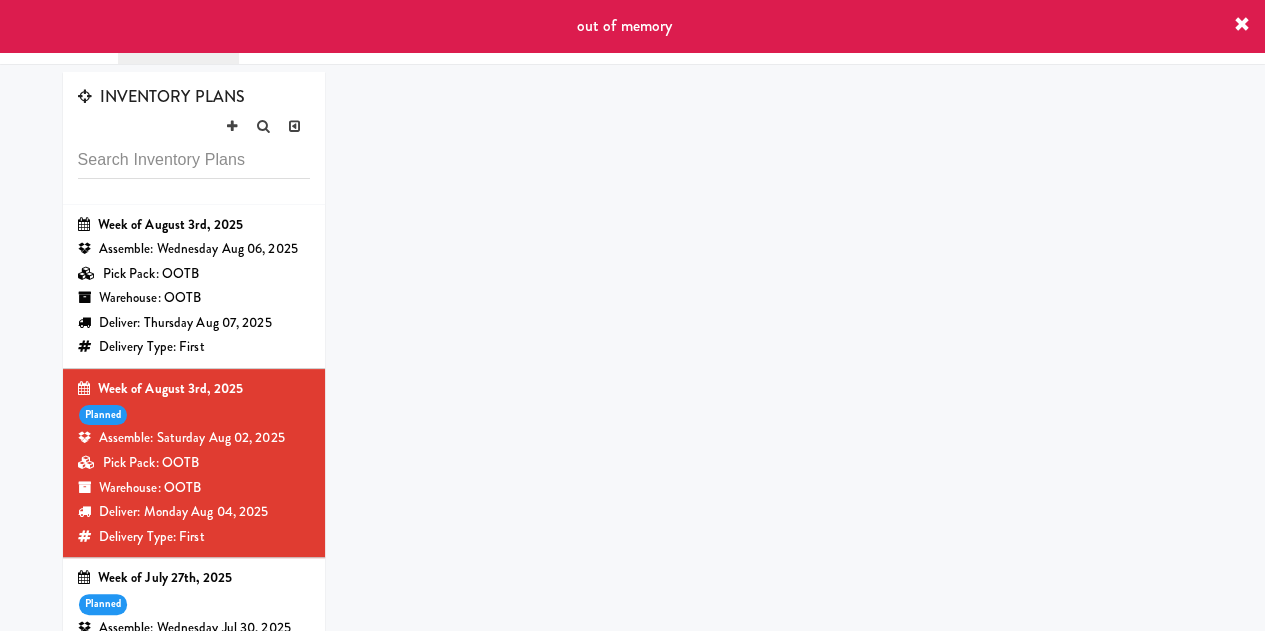 click on "Week of July 27th, 2025" at bounding box center [194, 578] 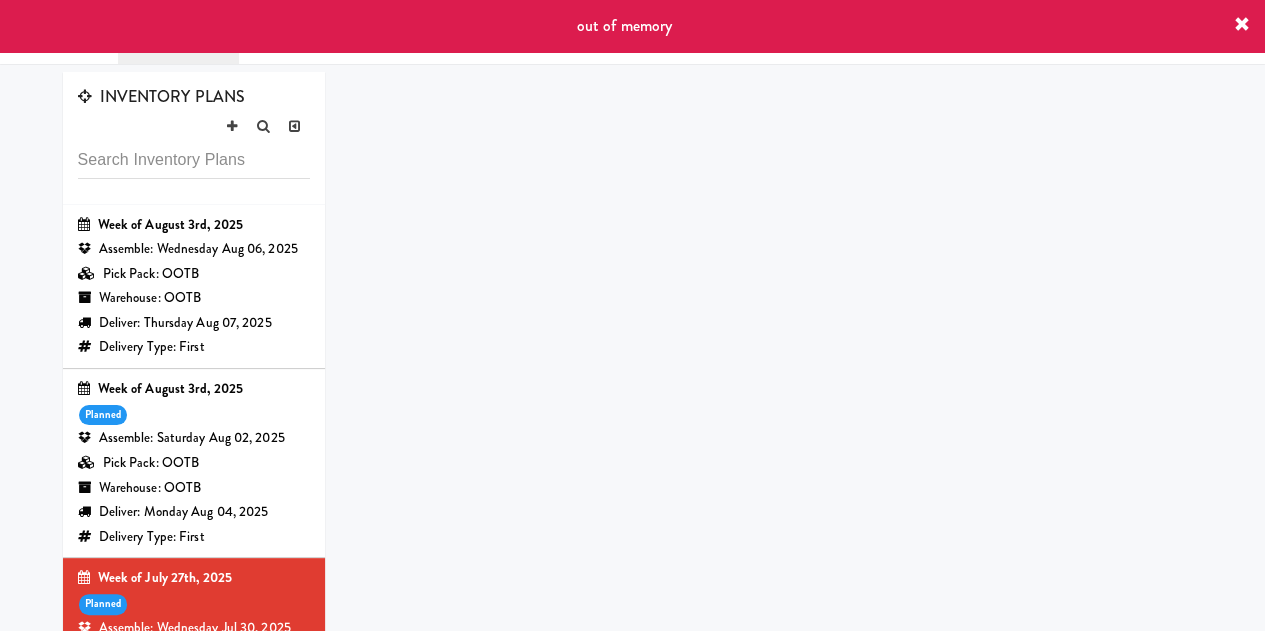 click on "Warehouse: OOTB" at bounding box center [194, 488] 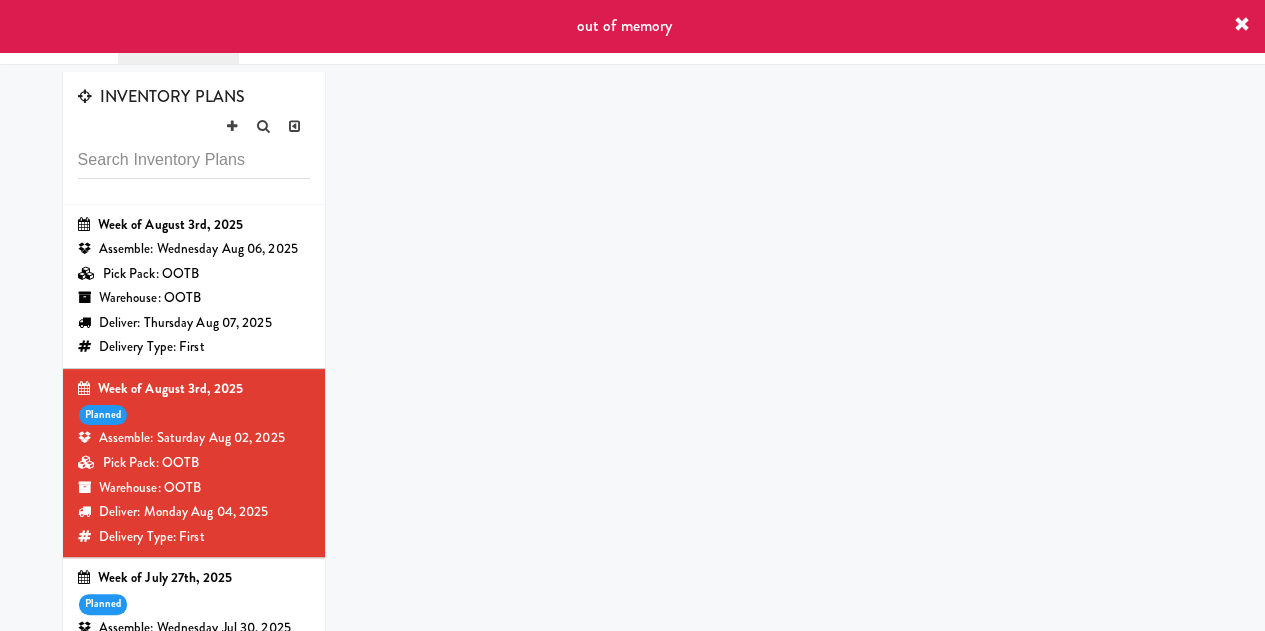 click at bounding box center (1242, 25) 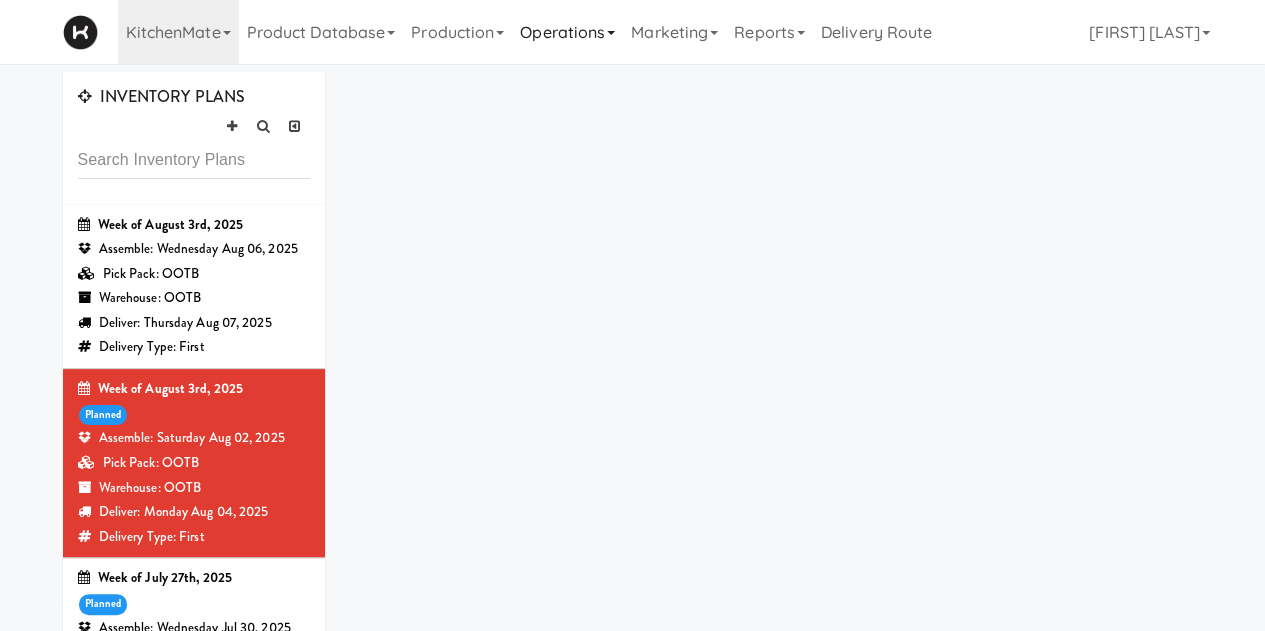 click on "Operations" at bounding box center [567, 32] 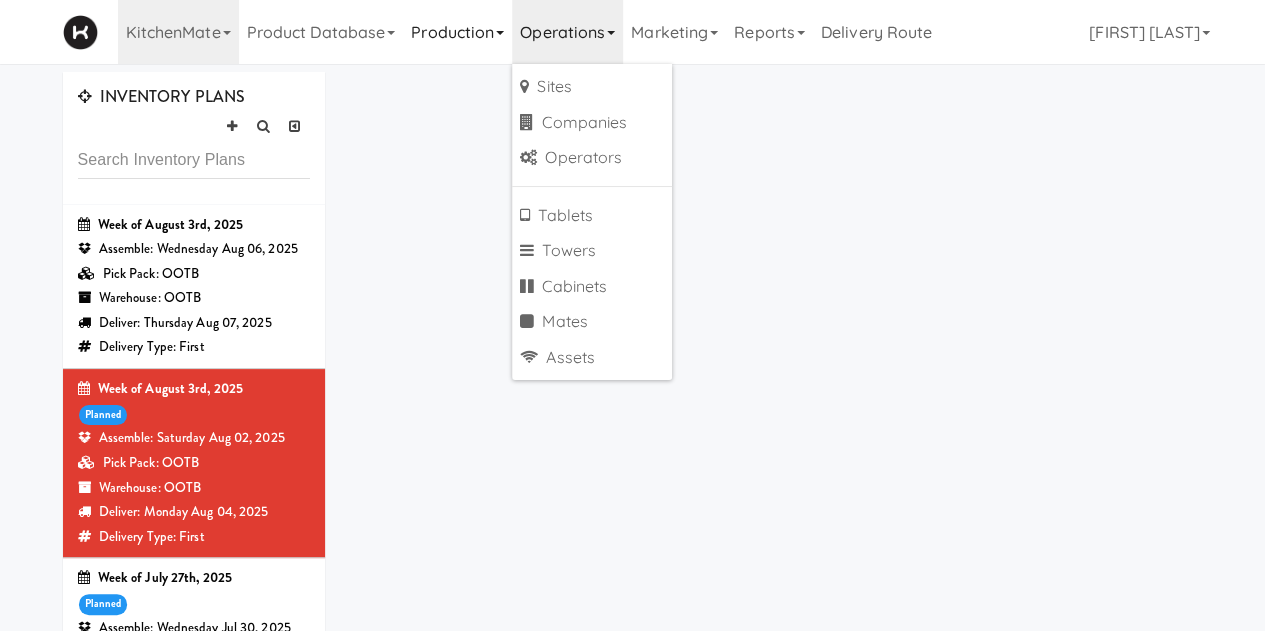 click on "Production" at bounding box center [457, 32] 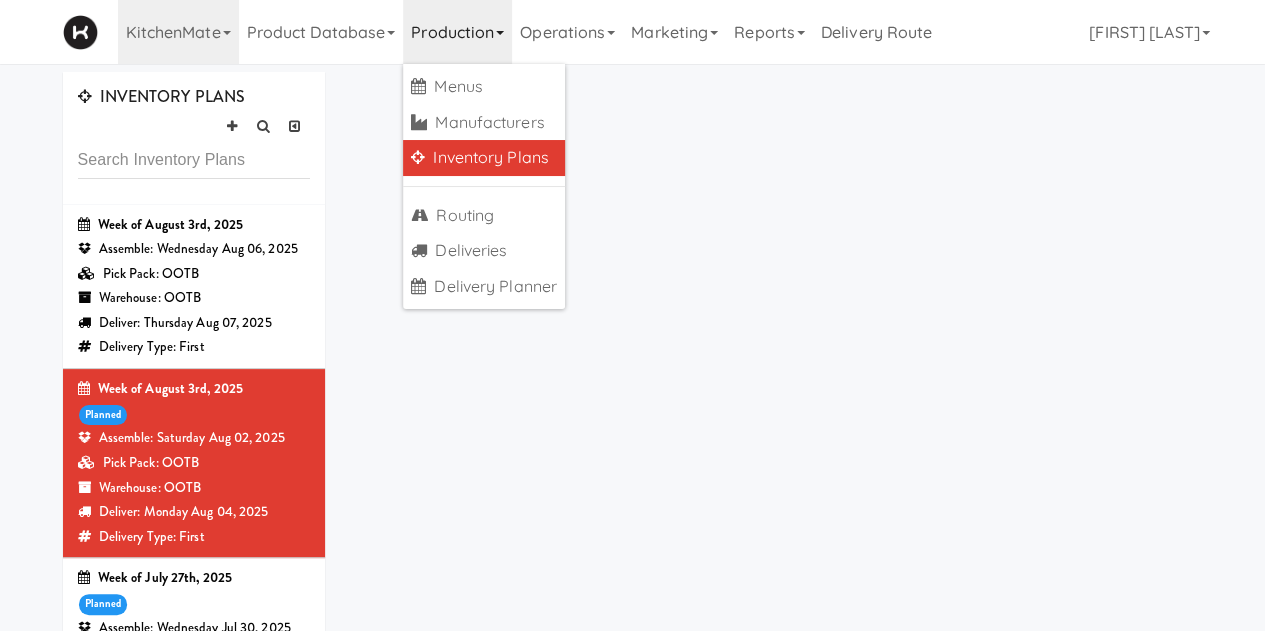 click on "INVENTORY PLANS Week of [MONTH] [DAY], [YEAR] Assemble: [DAY_OF_WEEK] [MONTH] [DAY], [YEAR] Pick Pack: OOTB Warehouse: OOTB Deliver: [DAY_OF_WEEK] [MONTH] [DAY], [YEAR] Delivery Type: First Week of [MONTH] [DAY], [YEAR] planned Assemble: [DAY_OF_WEEK] [MONTH] [DAY], [YEAR] Pick Pack: OOTB Warehouse: OOTB Deliver: [DAY_OF_WEEK] [MONTH] [DAY], [YEAR] Delivery Type: First Week of [MONTH] [DAY], [YEAR] planned Assemble: [DAY_OF_WEEK] [MONTH] [DAY], [YEAR] Pick Pack: OOTB Warehouse: OOTB Deliver: [DAY_OF_WEEK] [MONTH] [DAY], [YEAR] Delivery Type: First Week of [MONTH] [DAY], [YEAR] planned Assemble: [DAY_OF_WEEK] [MONTH] [DAY], [YEAR] Pick Pack: OOTB Warehouse: OOTB Deliver: [DAY_OF_WEEK] [MONTH] [DAY], [YEAR] Delivery Type: First Week of [MONTH] [DAY], [YEAR] planned Assemble: [DAY_OF_WEEK] [MONTH] [DAY], [YEAR] Pick Pack: OOTB Warehouse: OOTB Deliver: [DAY_OF_WEEK] [MONTH] [DAY], [YEAR] Delivery Type: First  Prev
1
Next  ×" at bounding box center [633, 657] 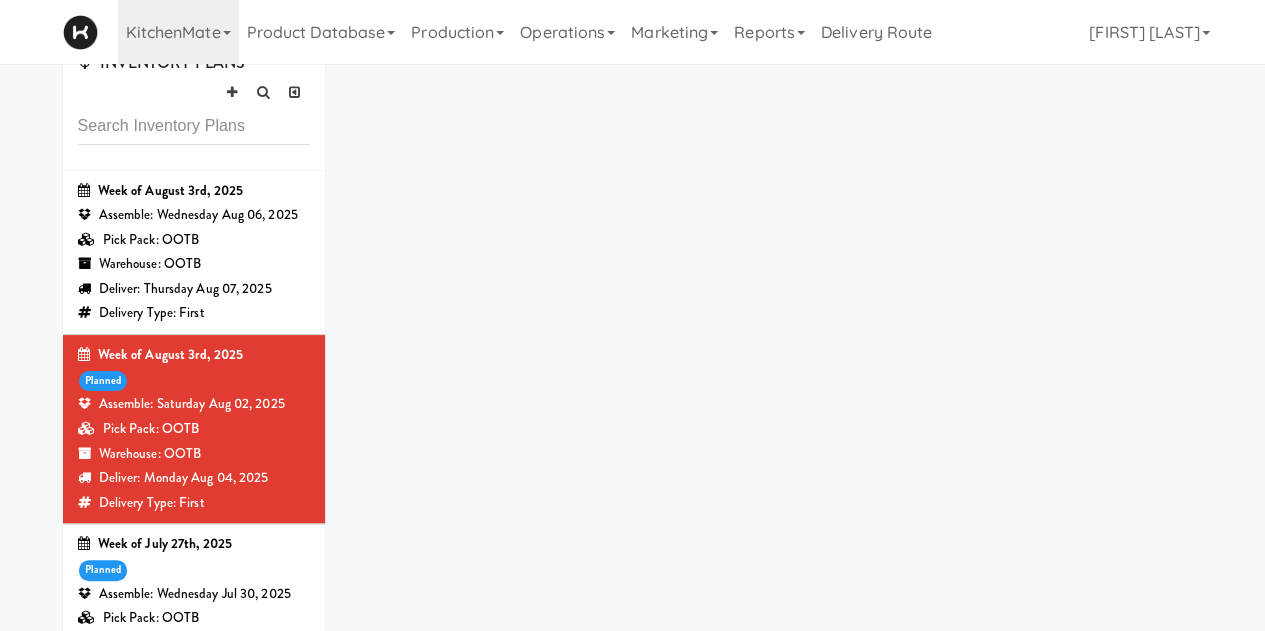 scroll, scrollTop: 40, scrollLeft: 0, axis: vertical 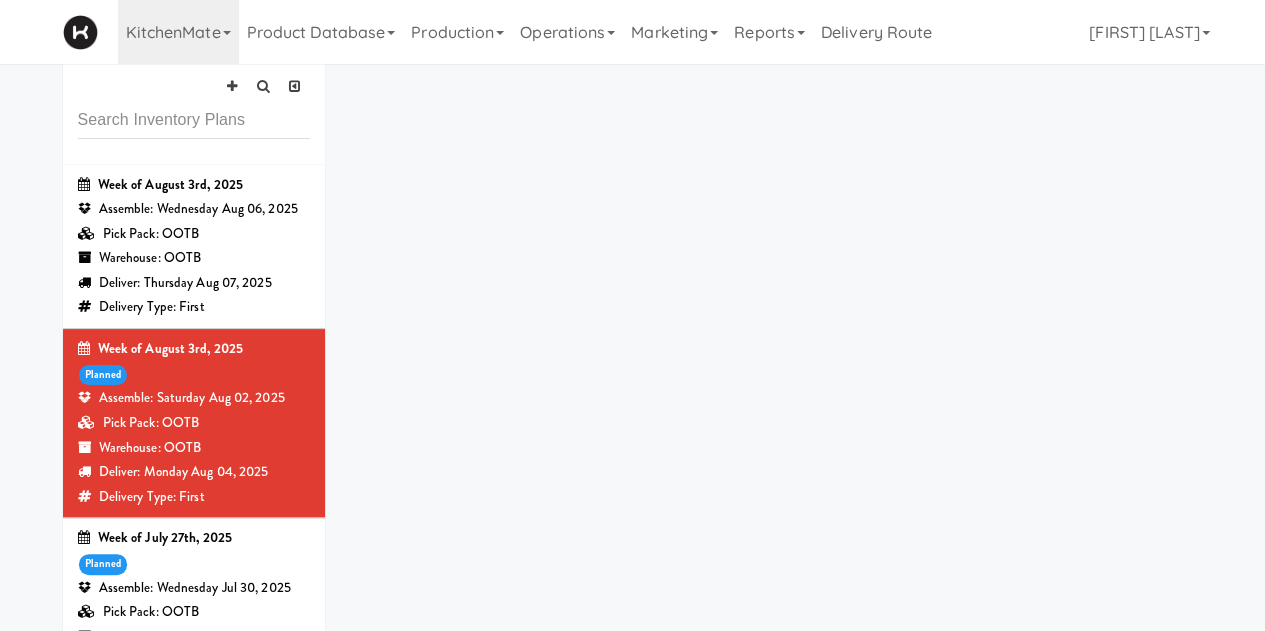 click on "Week of July 27th, 2025" at bounding box center [194, 538] 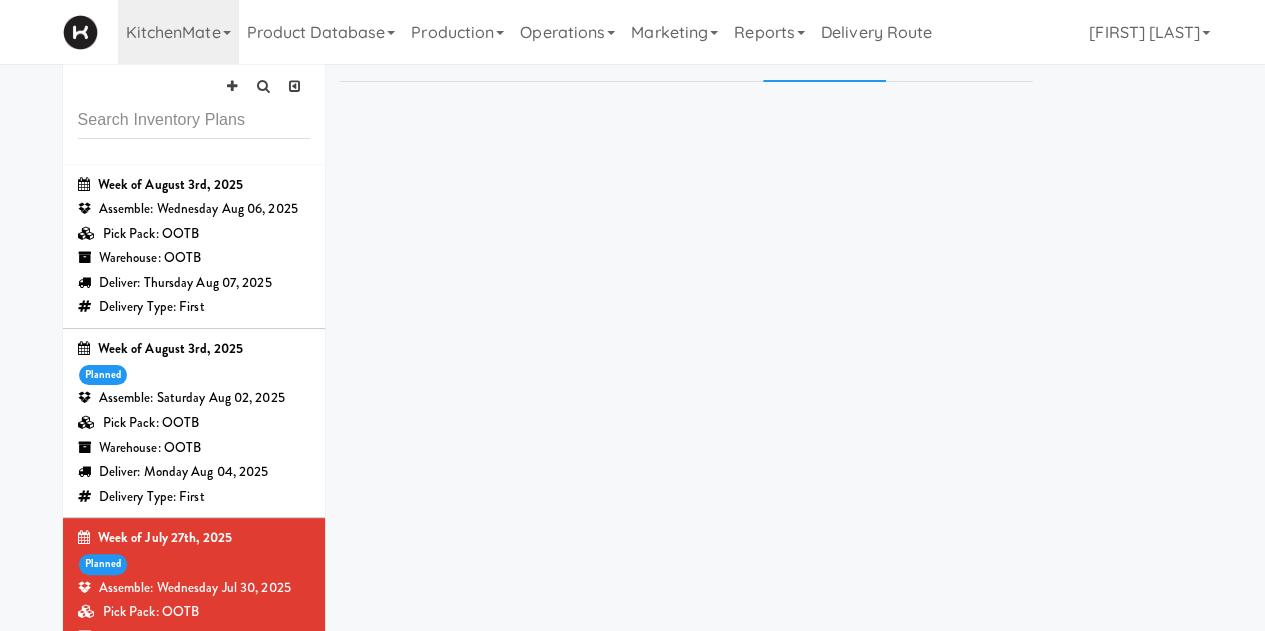 type 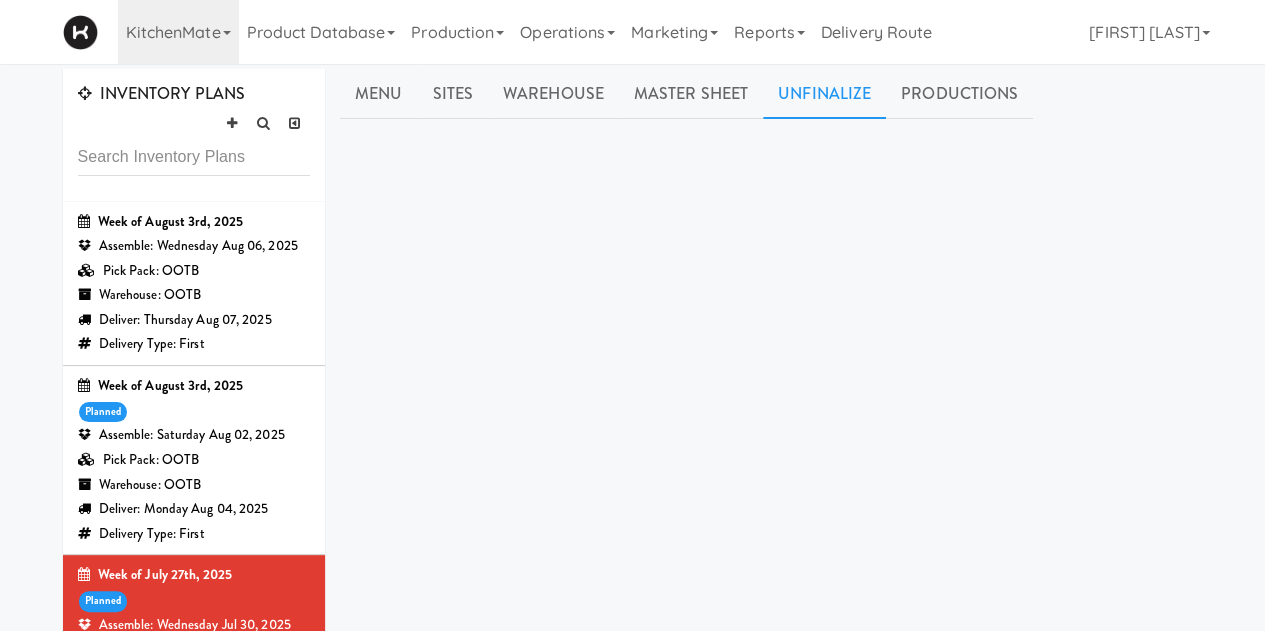 scroll, scrollTop: 0, scrollLeft: 0, axis: both 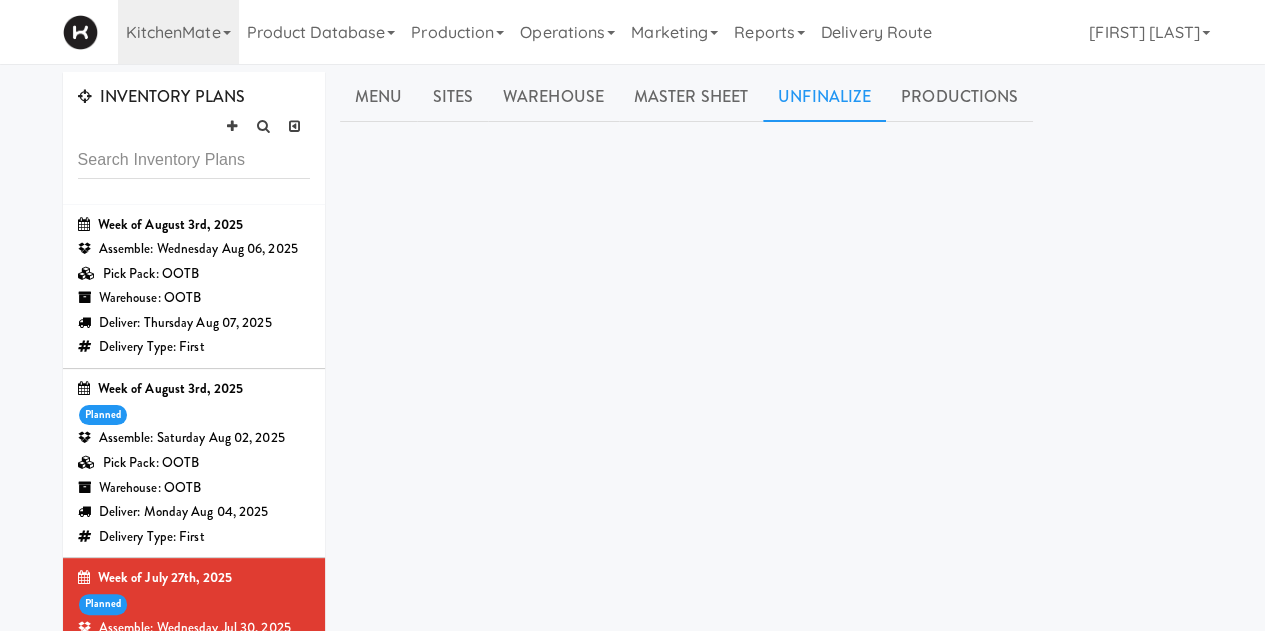click on "Week of August 3rd, 2025" at bounding box center (194, 389) 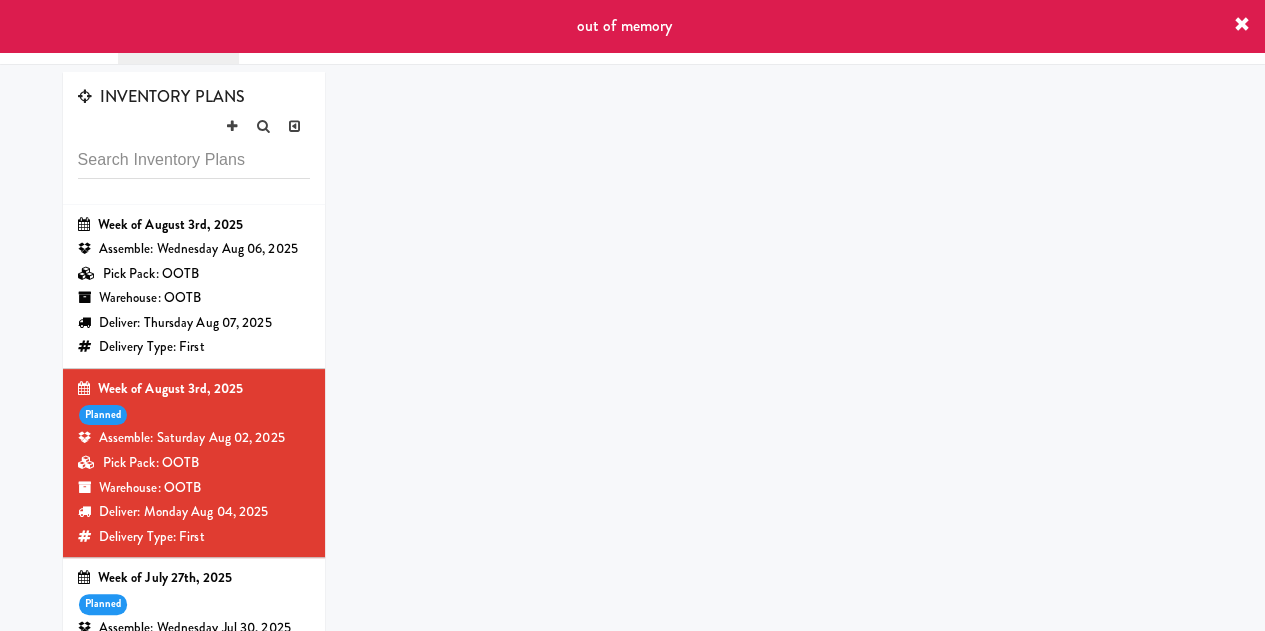 type 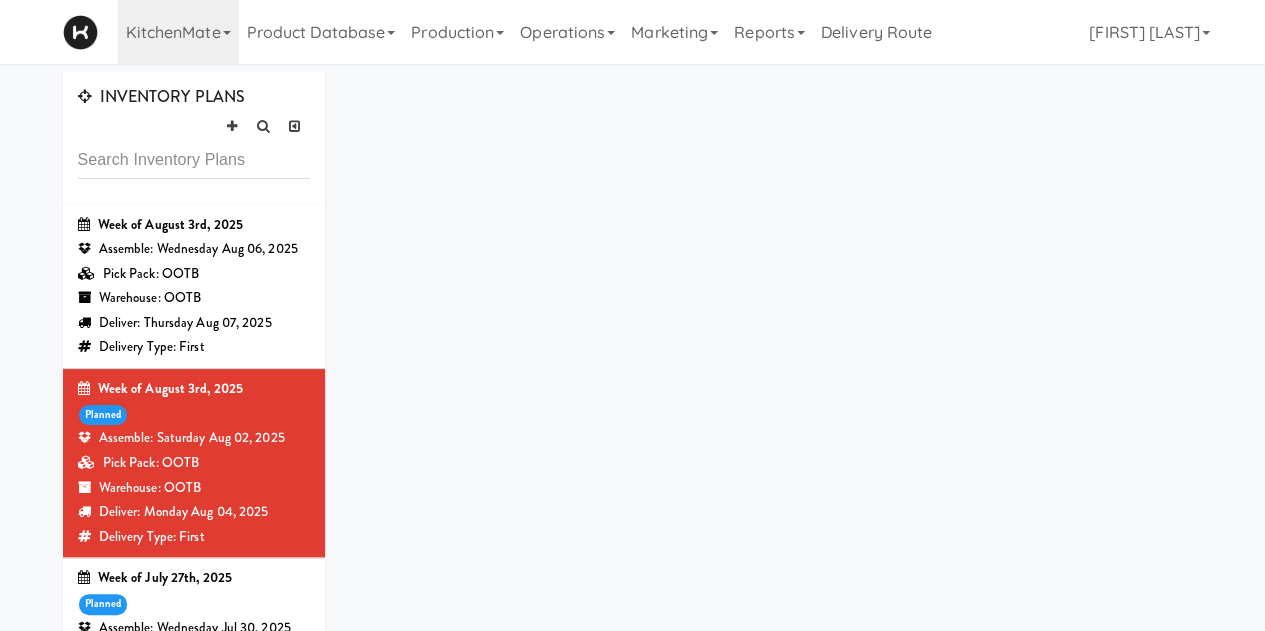 click on "Toggle navigation KitchenMate   [NUMBER] Smrt Mrkt https://fridge.kitchenmate.com/?operator_id=[NUMBER]   [NUMBER] Canada https://fridge.kitchenmate.com/?operator_id=[NUMBER]   AA Vending https://fridge.kitchenmate.com/?operator_id=[NUMBER]   Abrom Vending https://fridge.kitchenmate.com/?operator_id=[NUMBER]   Access Amenities https://fridge.kitchenmate.com/?operator_id=[NUMBER]   Ace Plus Vending https://fridge.kitchenmate.com/?operator_id=[NUMBER]   AetherTek, Inc. https://fridge.kitchenmate.com/?operator_id=[NUMBER]   AI Vending https://fridge.kitchenmate.com/?operator_id=[NUMBER]   Allgood Provisions https://fridge.kitchenmate.com/?operator_id=[NUMBER]   Alligator Arms Vending https://fridge.kitchenmate.com/?operator_id=[NUMBER]   All Things Vending https://fridge.kitchenmate.com/?operator_id=[NUMBER]   Alpine Modern Vending https://fridge.kitchenmate.com/?operator_id=[NUMBER]   Amenity Advocates https://fridge.kitchenmate.com/?operator_id=[NUMBER]   AsRight Ventures https://fridge.kitchenmate.com/?operator_id=[NUMBER]   AVI Foodsystems   Ayoba Vending   Backcountry Vending LLC" at bounding box center [632, 32] 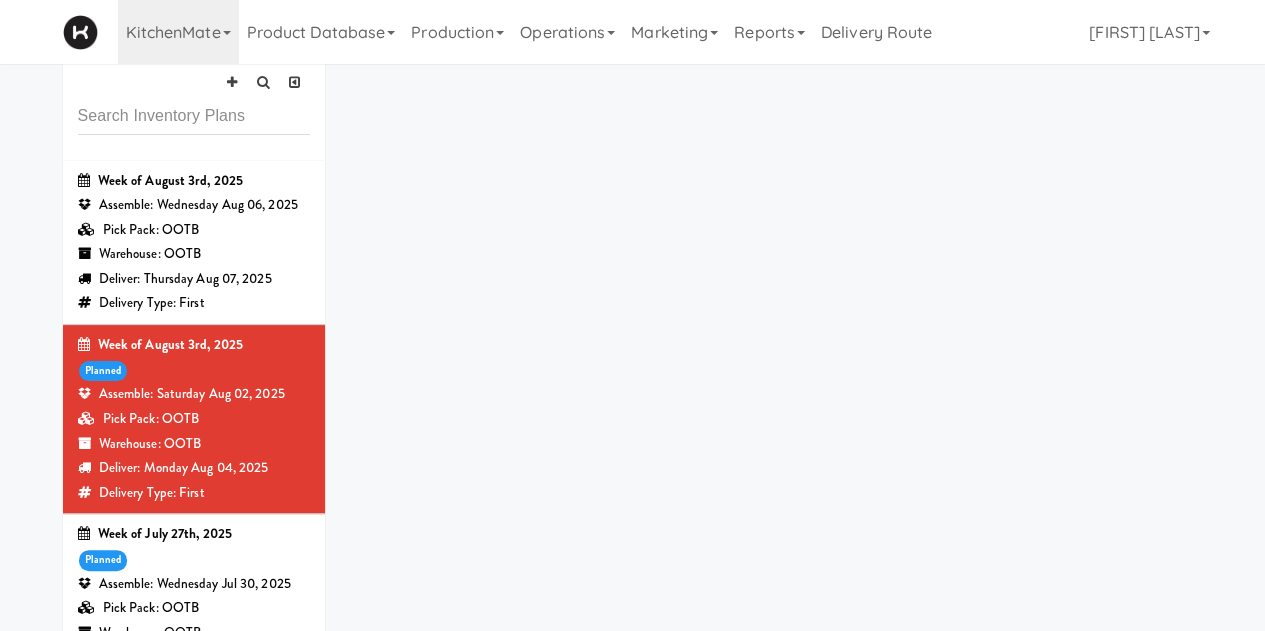 scroll, scrollTop: 40, scrollLeft: 0, axis: vertical 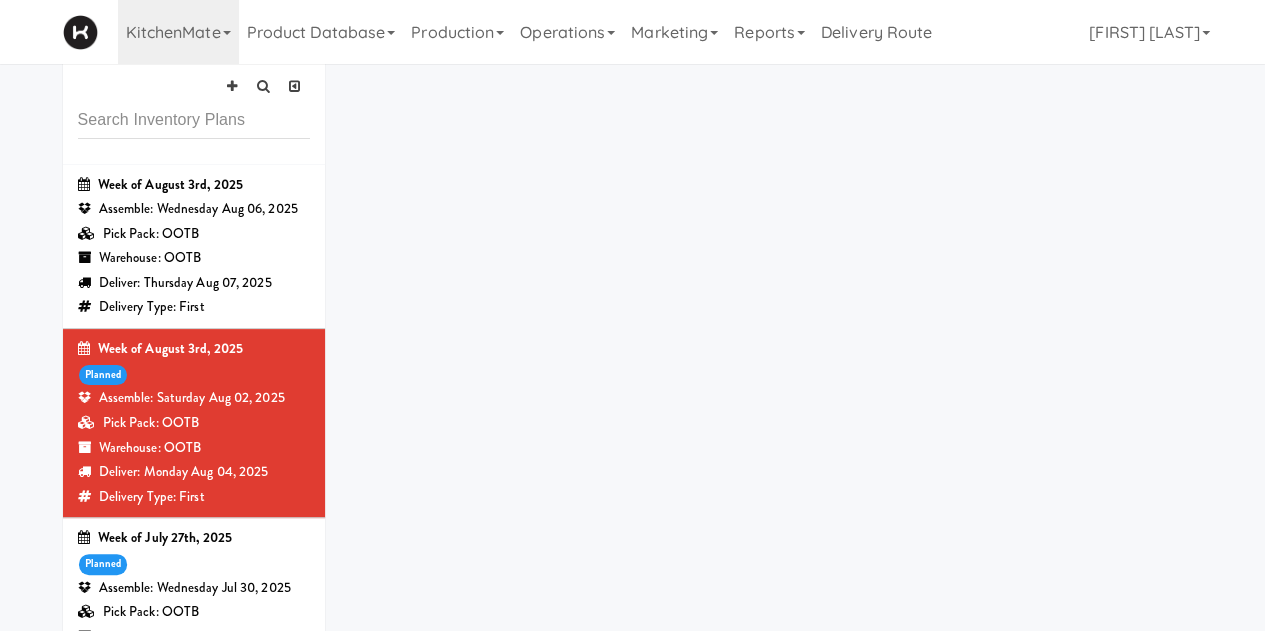 click on "Week of July 27th, 2025" at bounding box center (194, 538) 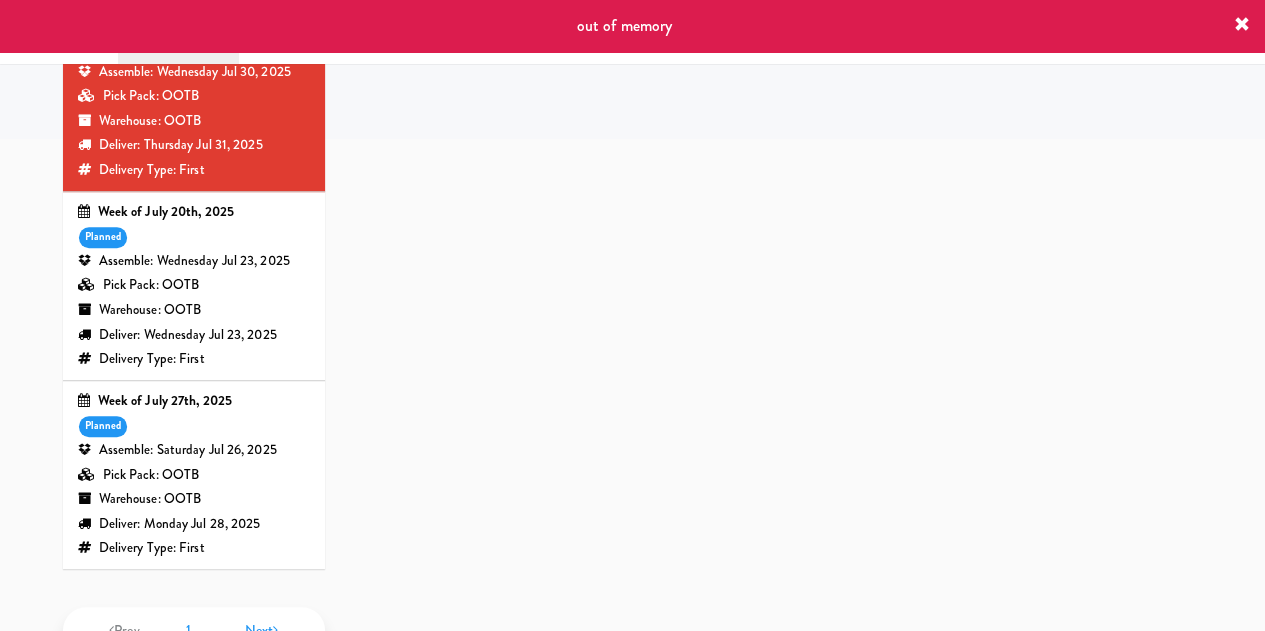 scroll, scrollTop: 552, scrollLeft: 0, axis: vertical 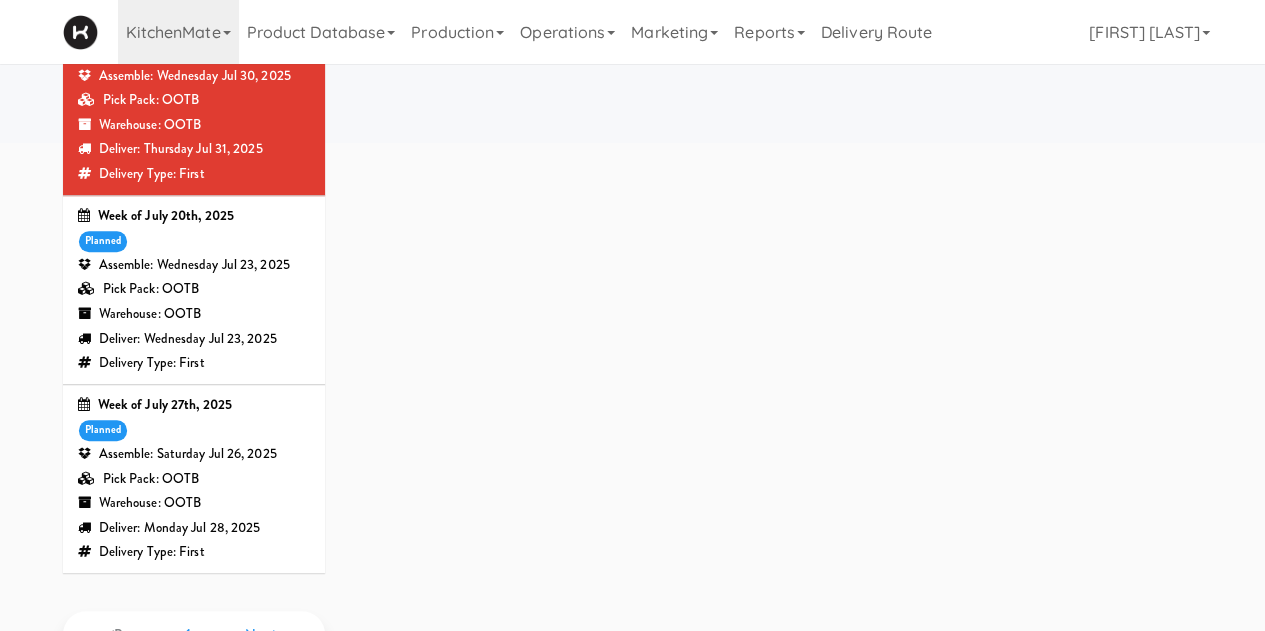 click on "Assemble: Wednesday Jul 23, 2025" at bounding box center [194, 265] 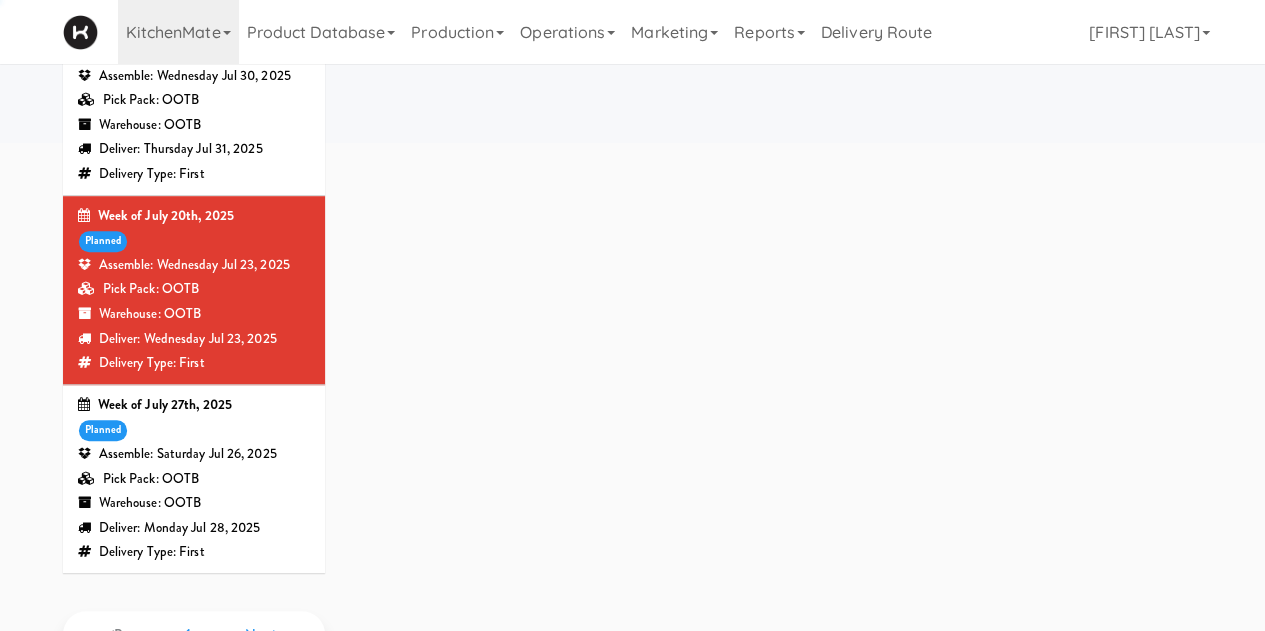 click on "INVENTORY PLANS Week of [MONTH] [DAY], [YEAR] Assemble: [DAY_OF_WEEK] [MONTH] [DAY], [YEAR] Pick Pack: OOTB Warehouse: OOTB Deliver: [DAY_OF_WEEK] [MONTH] [DAY], [YEAR] Delivery Type: First Week of [MONTH] [DAY], [YEAR] planned Assemble: [DAY_OF_WEEK] [MONTH] [DAY], [YEAR] Pick Pack: OOTB Warehouse: OOTB Deliver: [DAY_OF_WEEK] [MONTH] [DAY], [YEAR] Delivery Type: First Week of [MONTH] [DAY], [YEAR] planned Assemble: [DAY_OF_WEEK] [MONTH] [DAY], [YEAR] Pick Pack: OOTB Warehouse: OOTB Deliver: [DAY_OF_WEEK] [MONTH] [DAY], [YEAR] Delivery Type: First Week of [MONTH] [DAY], [YEAR] planned Assemble: [DAY_OF_WEEK] [MONTH] [DAY], [YEAR] Pick Pack: OOTB Warehouse: OOTB Deliver: [DAY_OF_WEEK] [MONTH] [DAY], [YEAR] Delivery Type: First Week of [MONTH] [DAY], [YEAR] planned Assemble: [DAY_OF_WEEK] [MONTH] [DAY], [YEAR] Pick Pack: OOTB Warehouse: OOTB Deliver: [DAY_OF_WEEK] [MONTH] [DAY], [YEAR] Delivery Type: First Prev
1
Next  Menu Sites Warehouse Master Sheet Unfinalize Productions Loading... Sites    [NUMBER] [STREET] - [LOCATION]    [NUMBER] [STREET] [SERVICE_TYPE]    [NUMBER] - [STREET] [SERVICE_TYPE]    [NUMBER] - [STREET] [SERVICE_TYPE]    [NUMBER] - [STREET] [SERVICE_TYPE]" at bounding box center (633, 105) 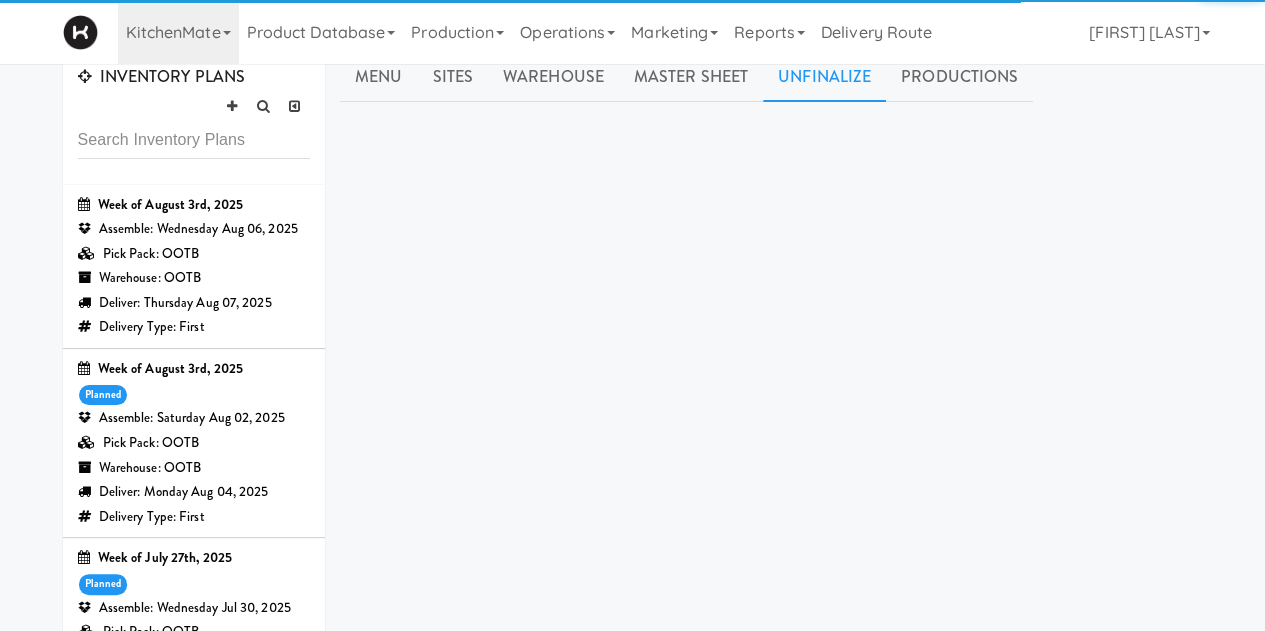 scroll, scrollTop: 0, scrollLeft: 0, axis: both 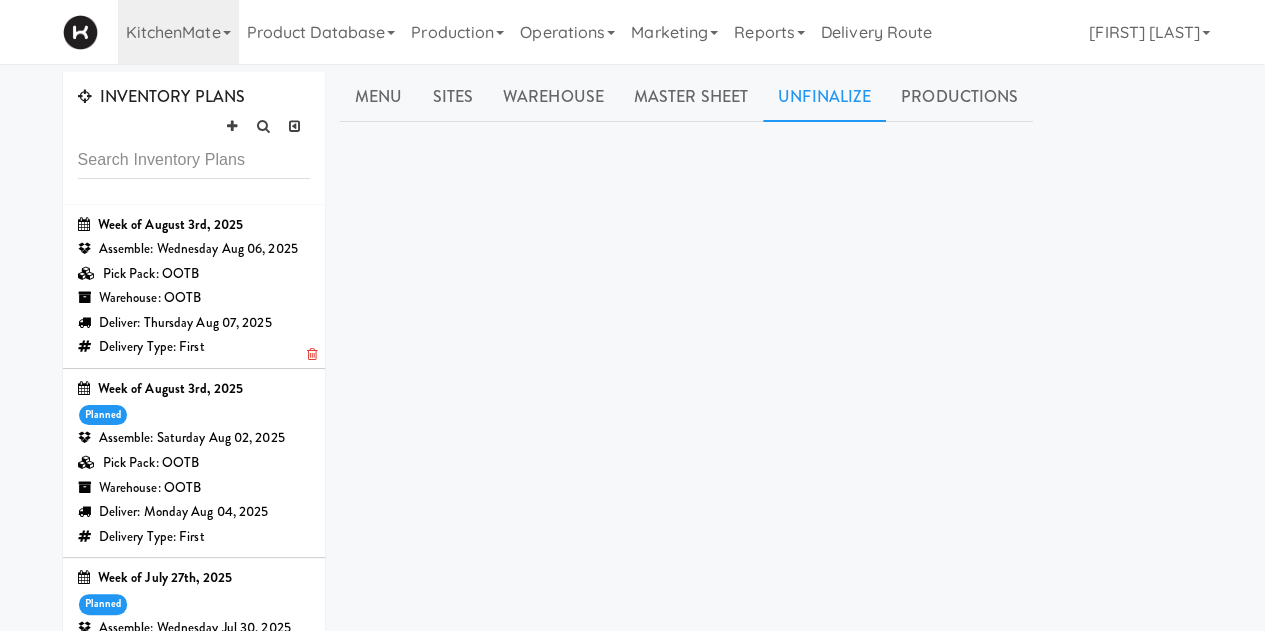 click on "Assemble: Wednesday Aug 06, 2025" at bounding box center [194, 249] 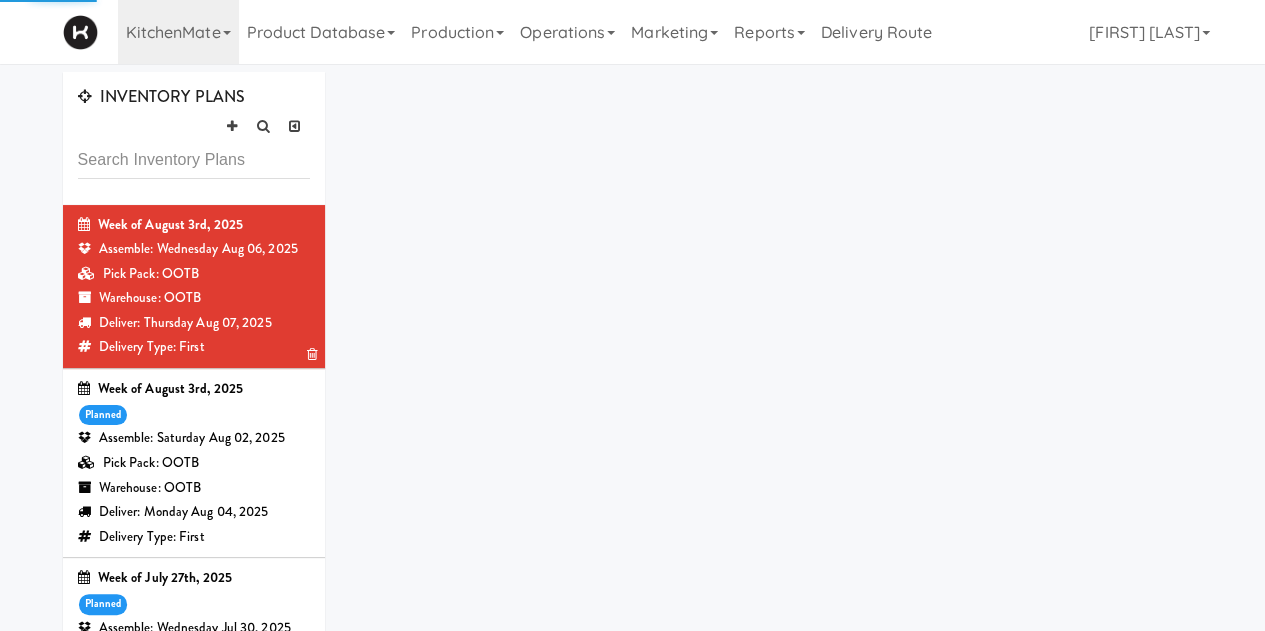 type 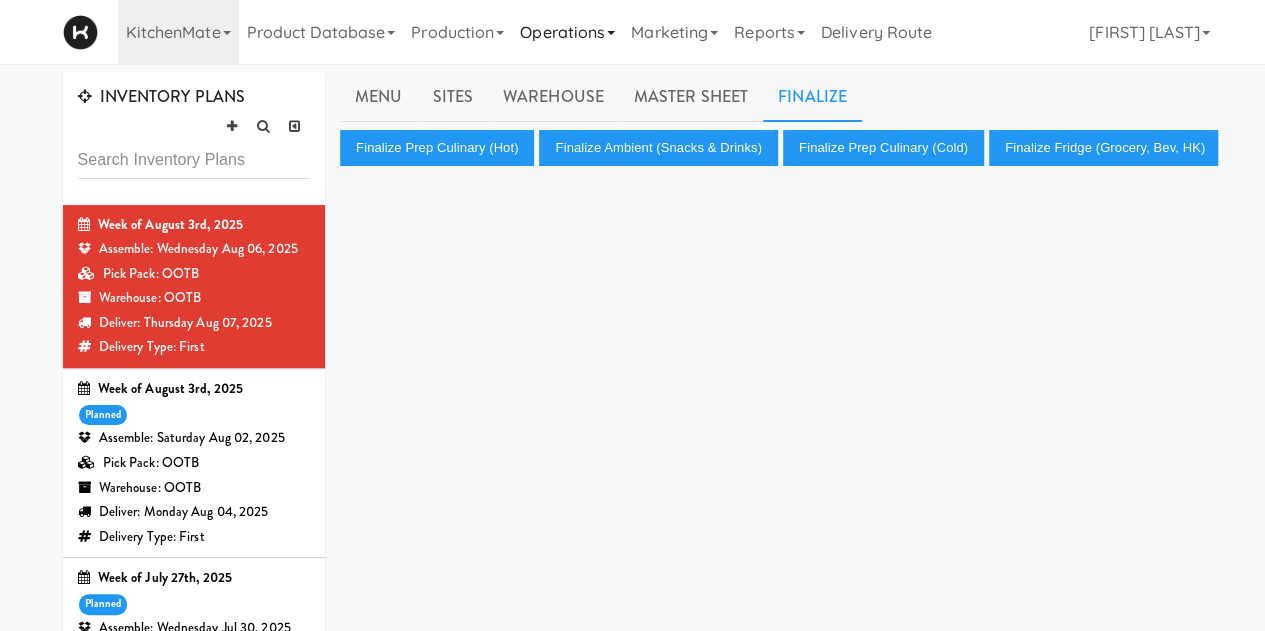 click on "Operations" at bounding box center (567, 32) 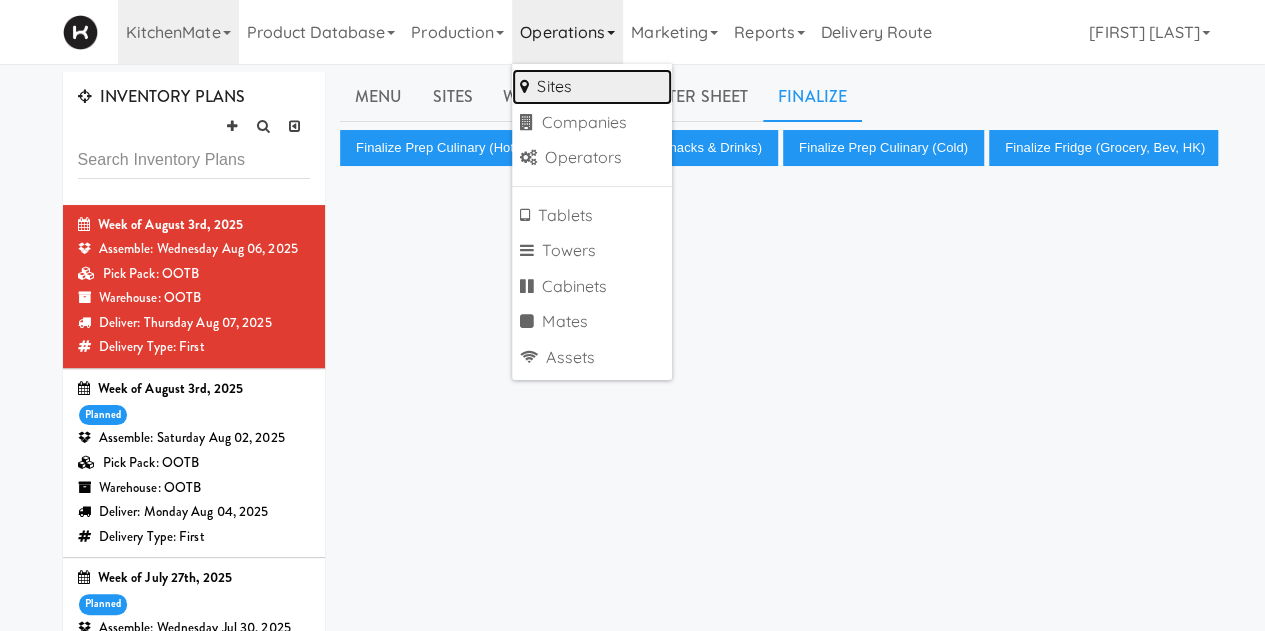 click on "Sites" at bounding box center (592, 87) 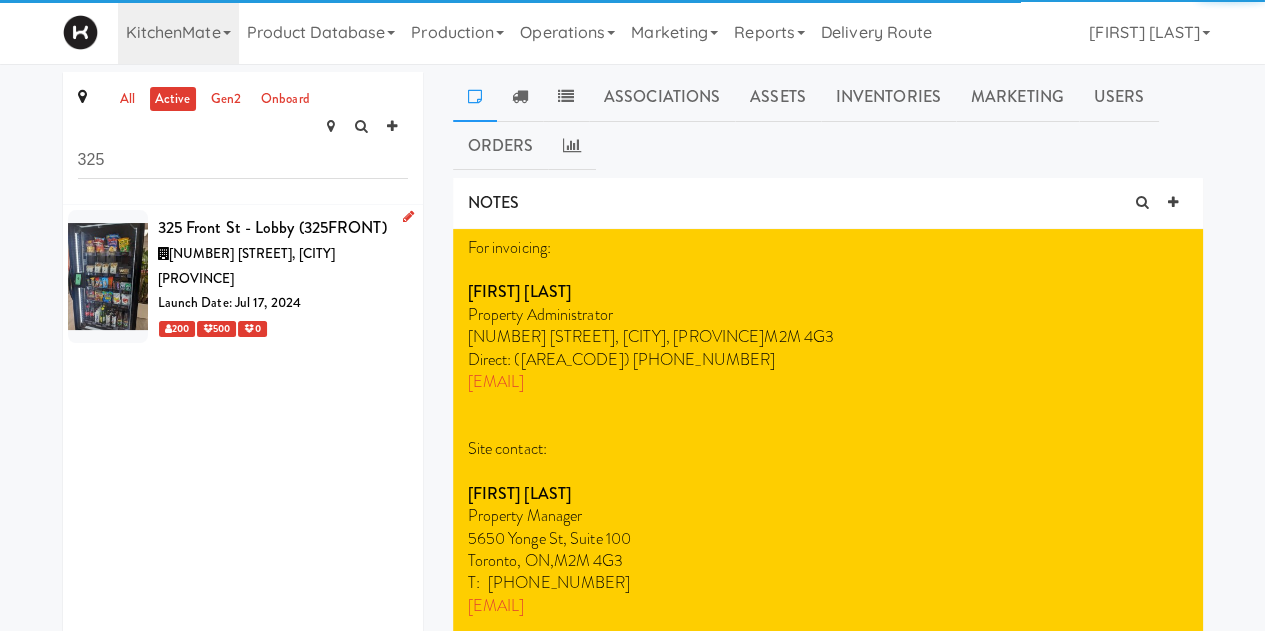 type on "325" 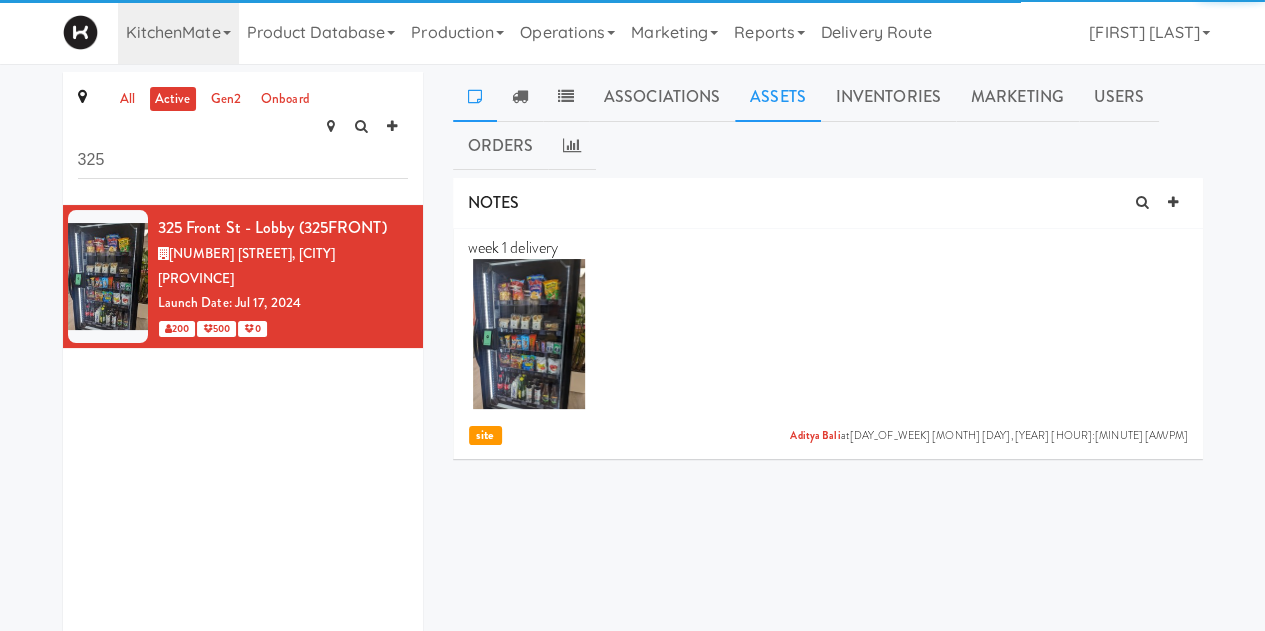 click on "Assets" at bounding box center (778, 97) 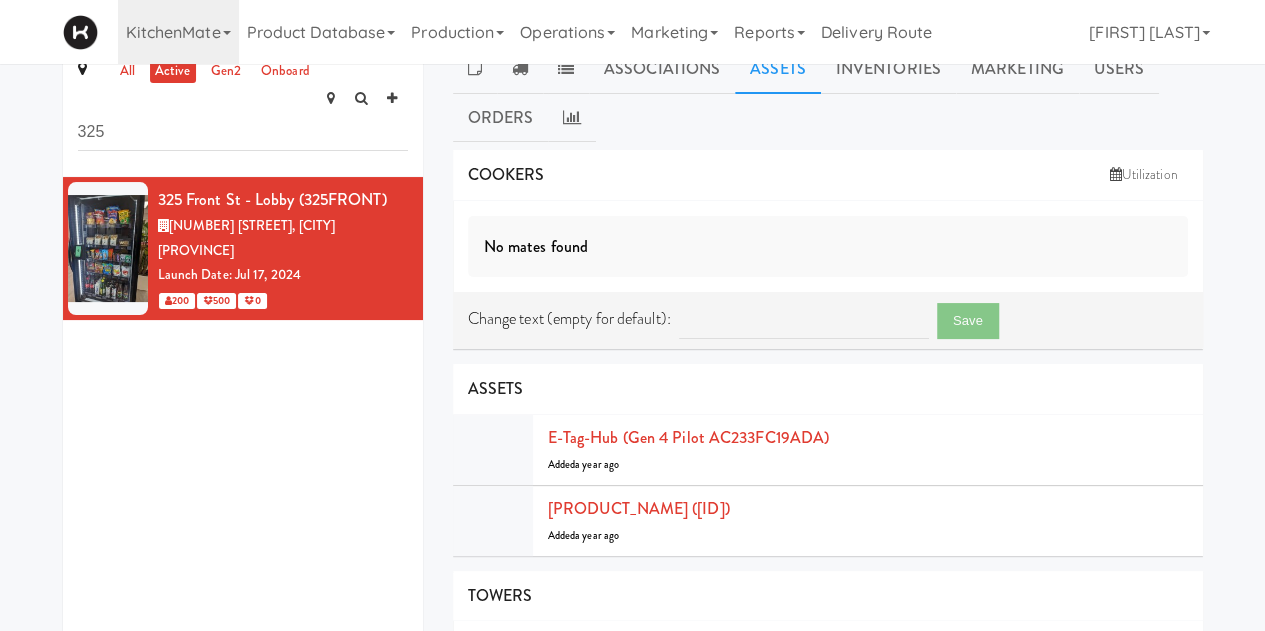 scroll, scrollTop: 0, scrollLeft: 0, axis: both 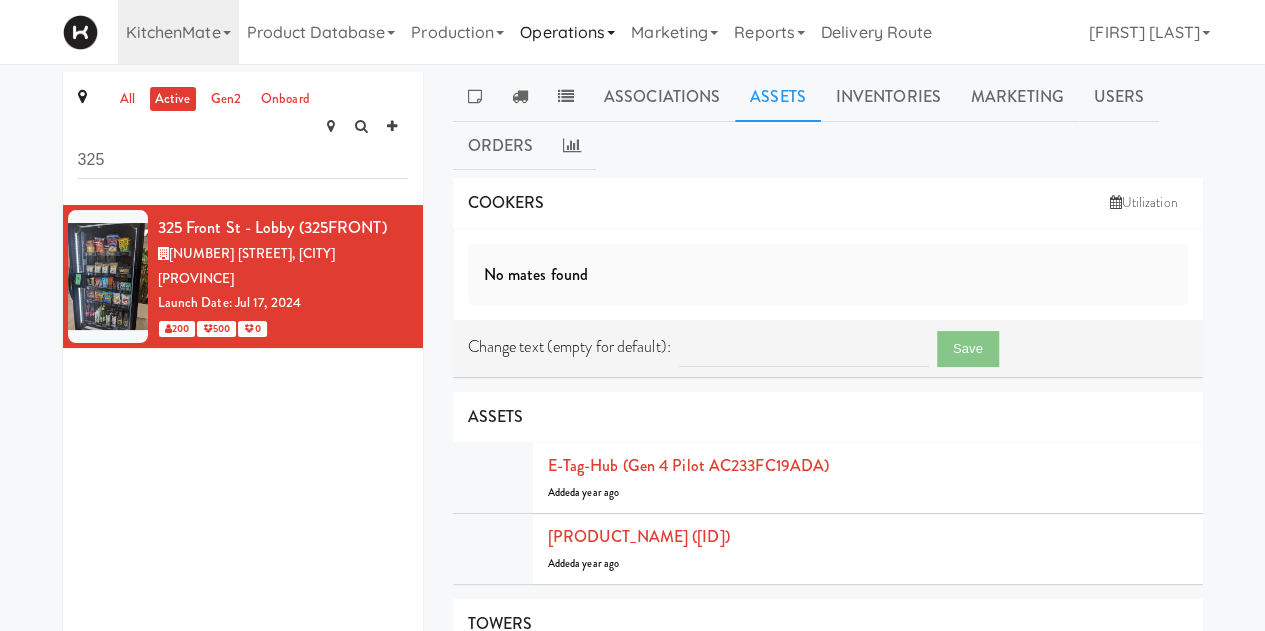 click on "Operations" at bounding box center [567, 32] 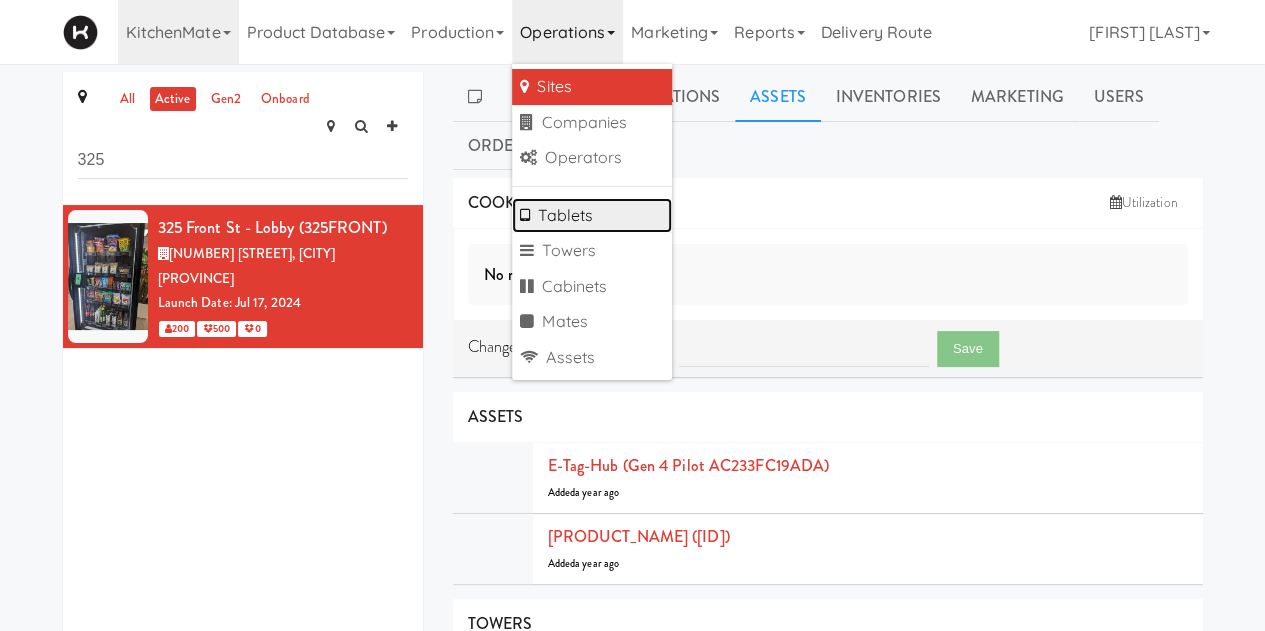 click on "Tablets" at bounding box center [592, 216] 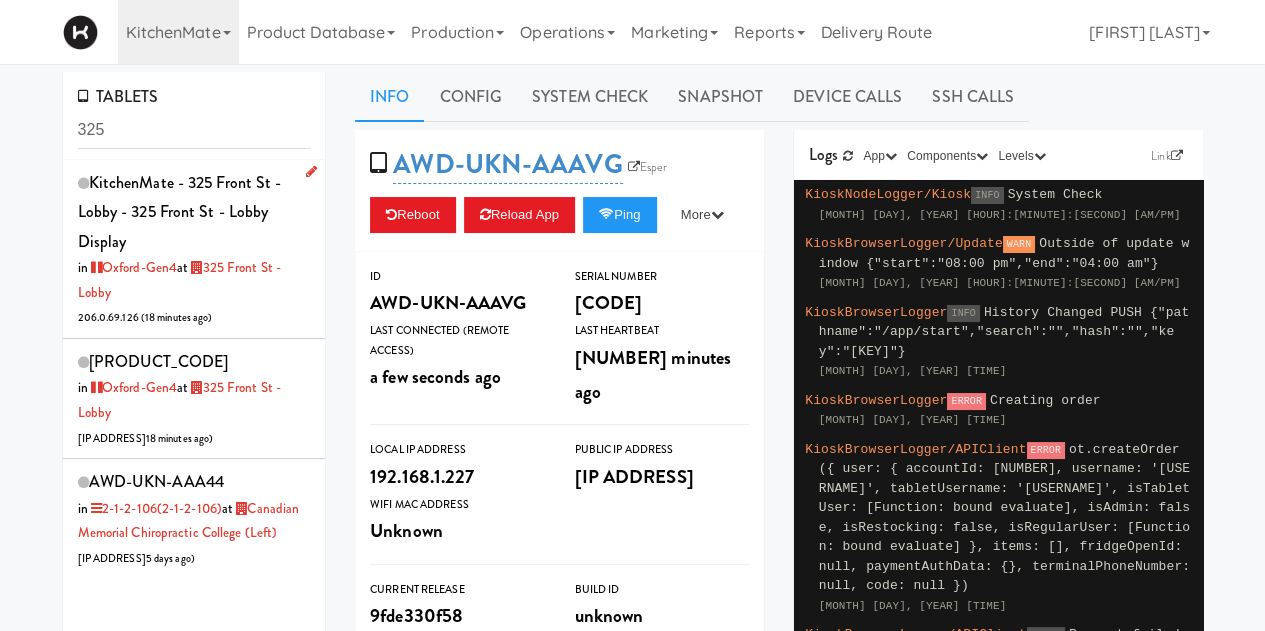 type on "325" 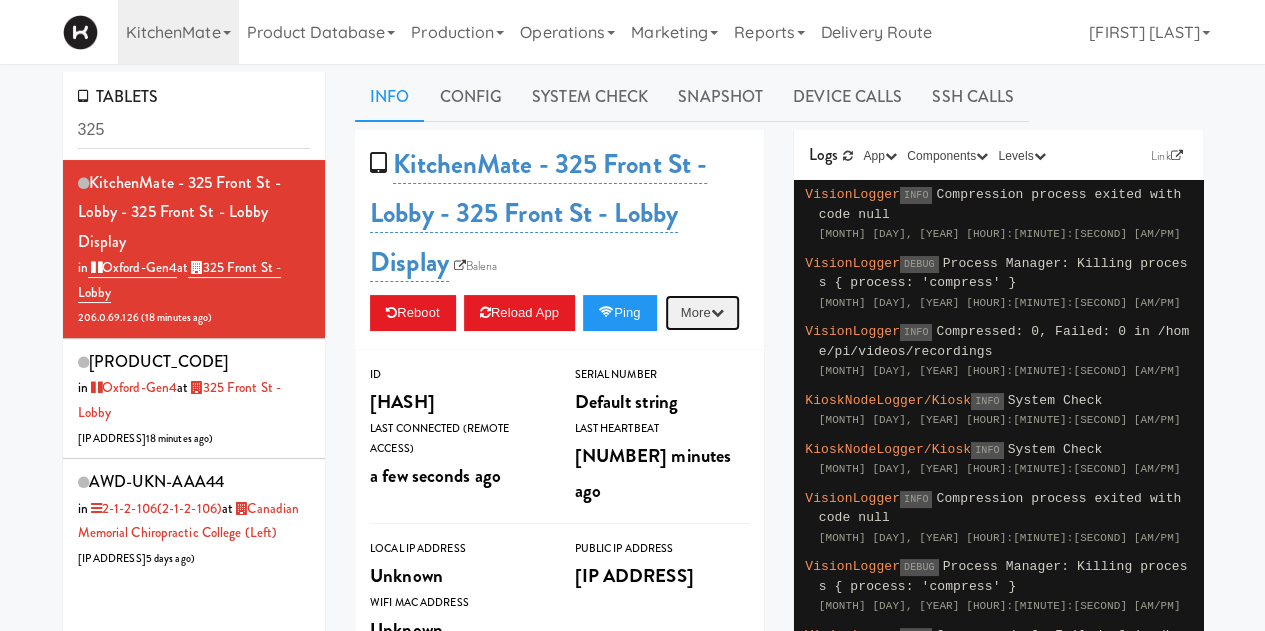 click at bounding box center [717, 312] 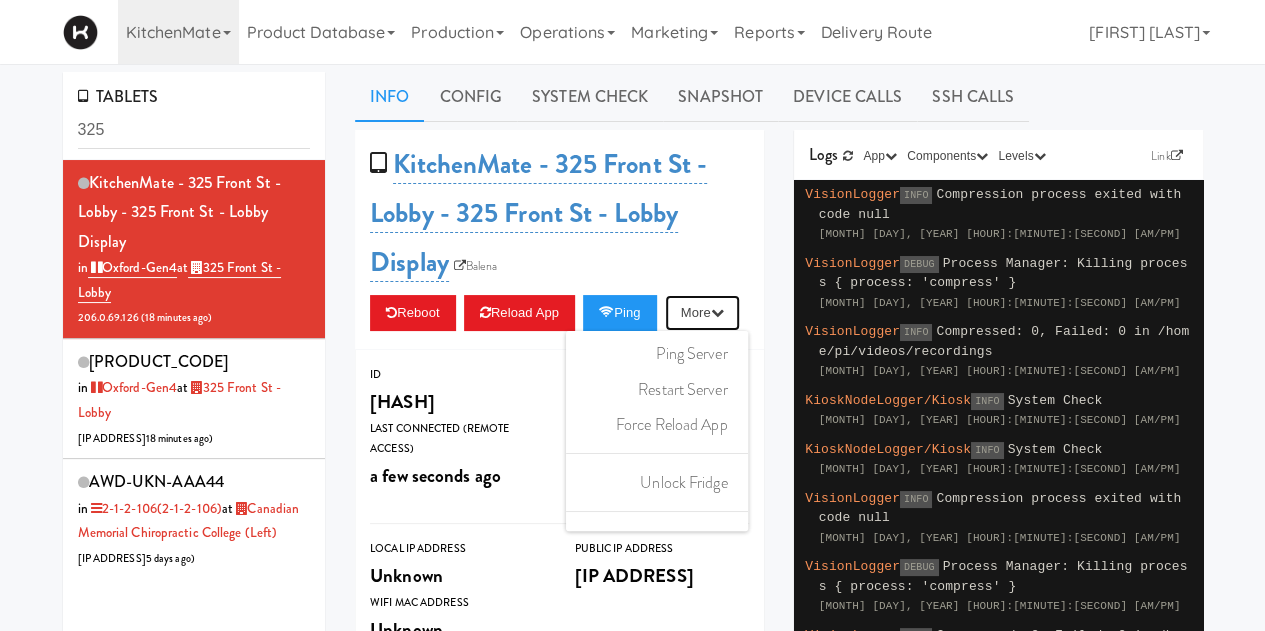 scroll, scrollTop: 31, scrollLeft: 0, axis: vertical 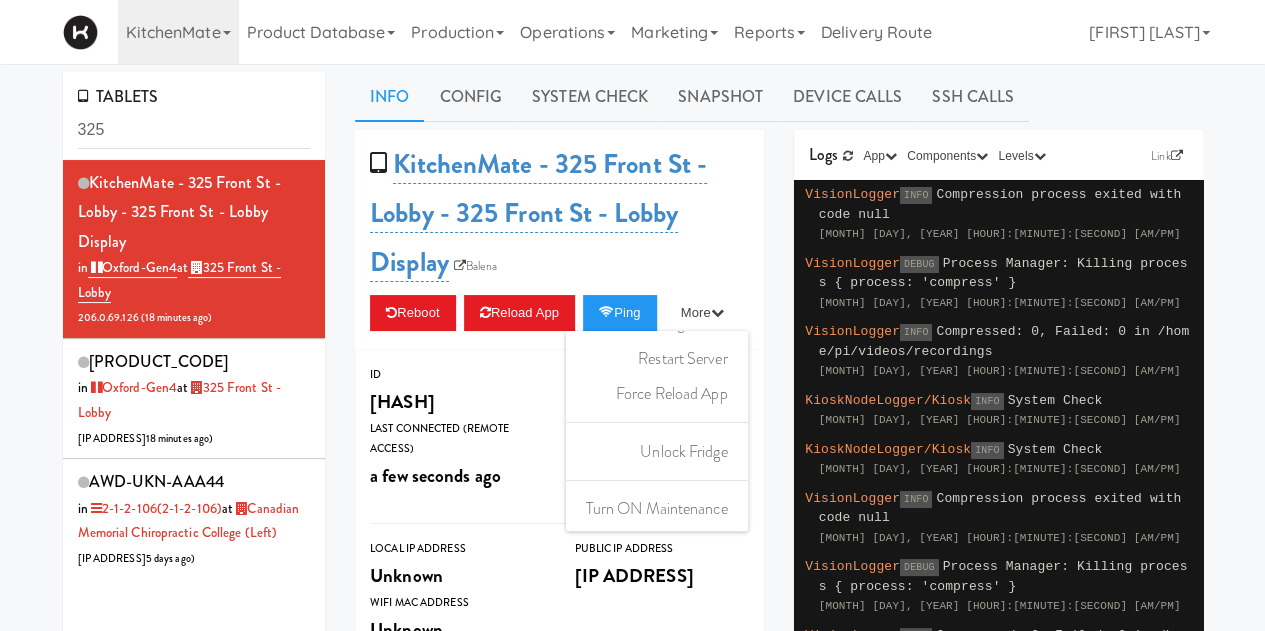 click on "Info Config System Check Snapshot Device Calls SSH Calls     KitchenMate - [NUMBER] [STREET] - Lobby - [NUMBER] [STREET] - Lobby Display  Balena  Reboot   Reload App  Ping More  Ping Server  Restart Server   Force Reload App Unlock Fridge Turn ON Maintenance ID [CODE] Serial Number Default string Last Connected (Remote Access) a few seconds ago Last Heartbeat 2 minutes ago Local IP Address Unknown Public IP Address [IP ADDRESS] Wifi Mac Address Unknown Current Release Unknown Build Id Unknown Release Channel Name Production Running Since 14 days ago Frontend Version 0.1.1 Backend Version 0.1.8 Maintenance Mode Maintenance Mode   OFF   Use Custom Text Custom Title Scheduled maintenance... Custom Description It'll be back in soon! System Status Clear Error No Error    View User  FullStory Logs Link  App    KioskNodeLogger   KioskBrowserLogger   KioskTopDisplayLogger Components    Kiosk   Cooler   Cooker   Imbera   Camera   Sandstar   AdyenWebhooks   SandstarWebhooks   Proxy   S3Client" at bounding box center (779, 707) 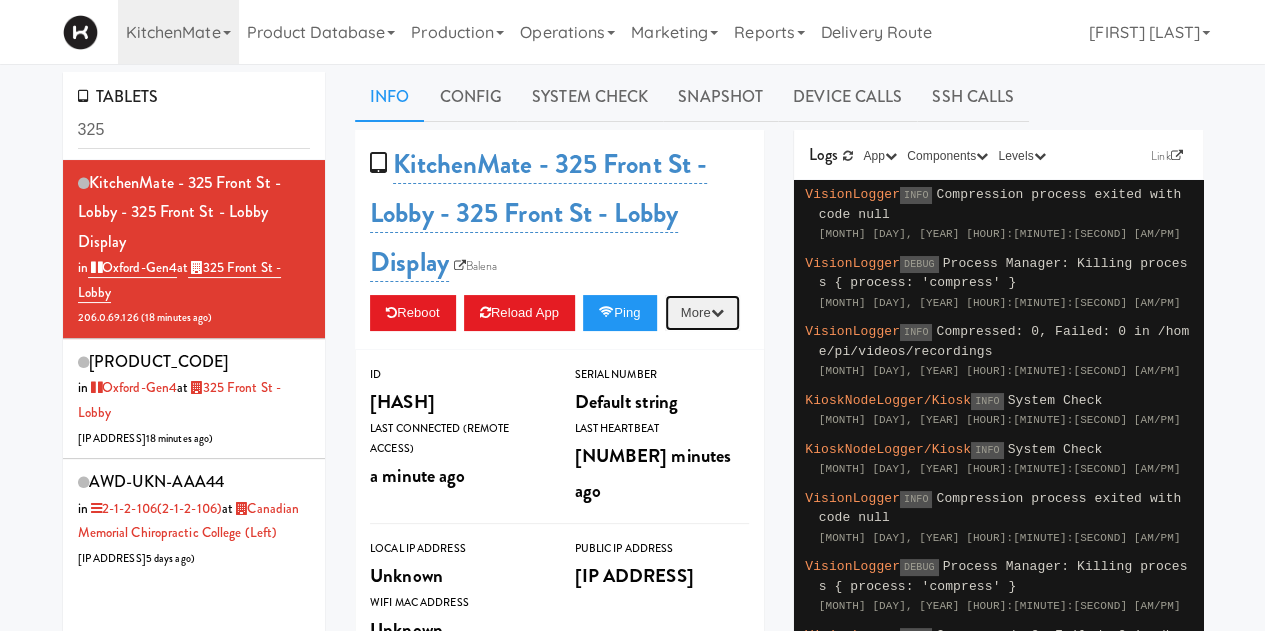 click on "More" at bounding box center (702, 313) 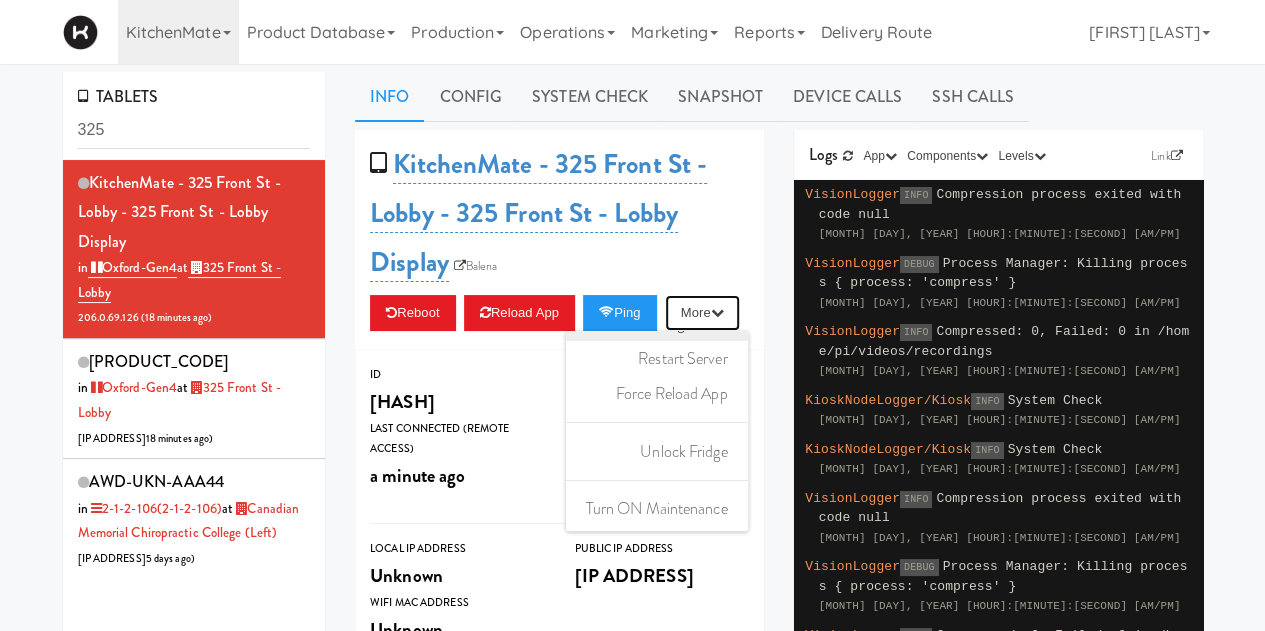 type 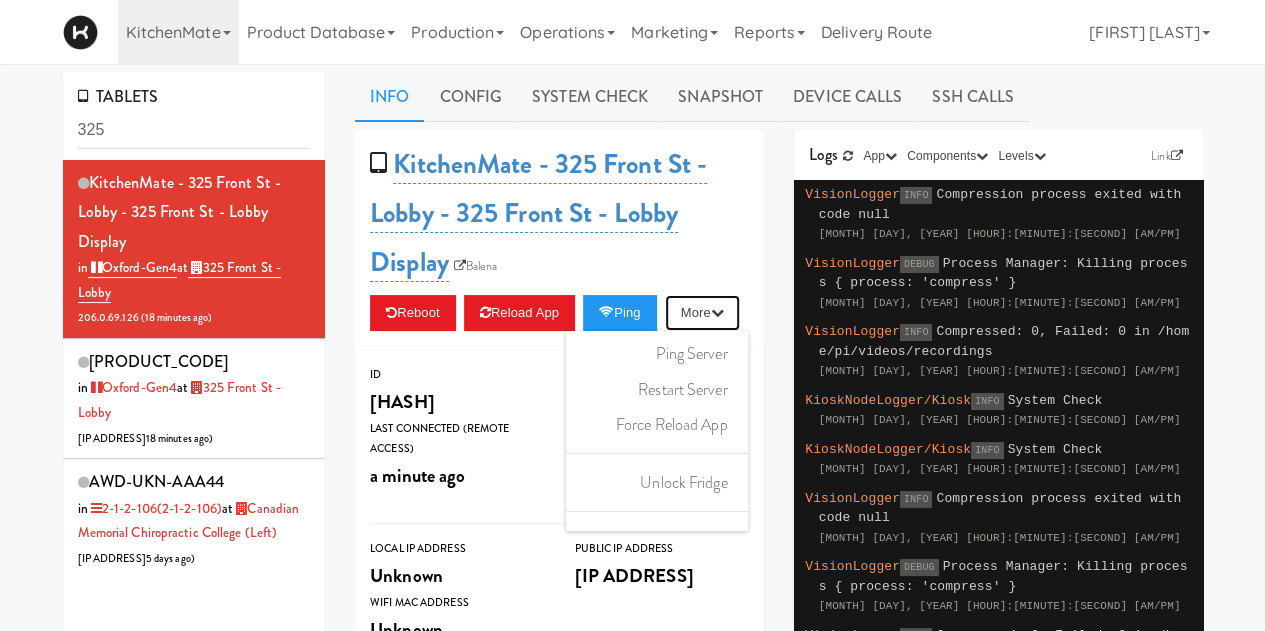scroll, scrollTop: 31, scrollLeft: 0, axis: vertical 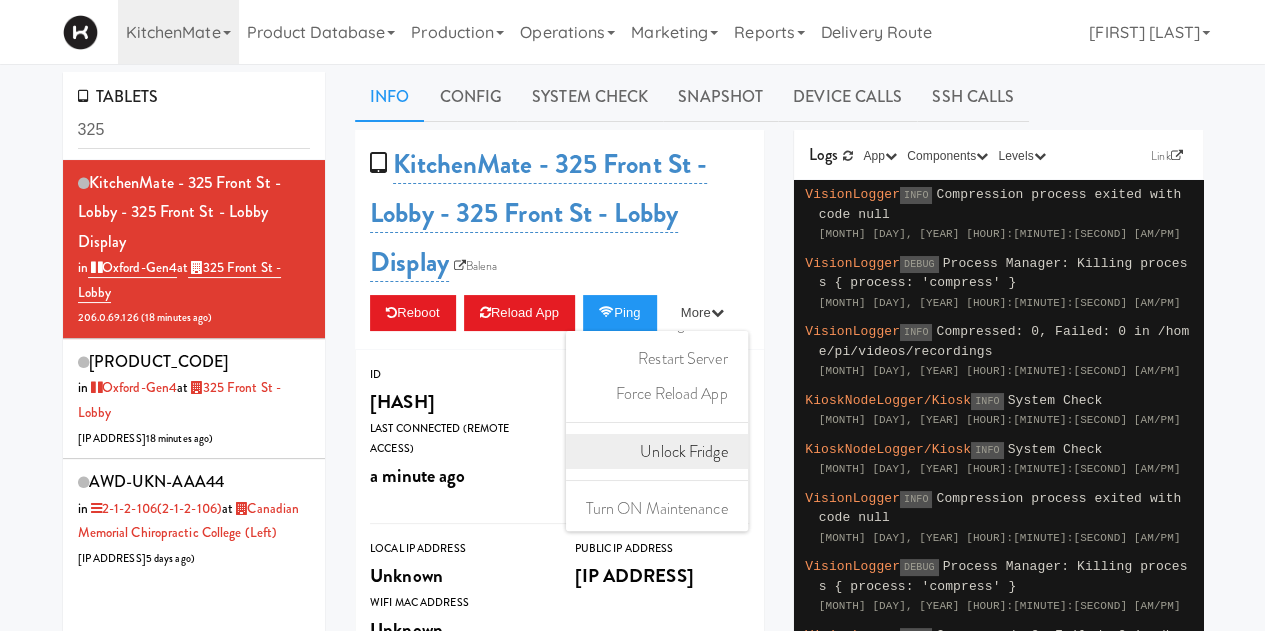 click on "Unlock Fridge" at bounding box center [657, 452] 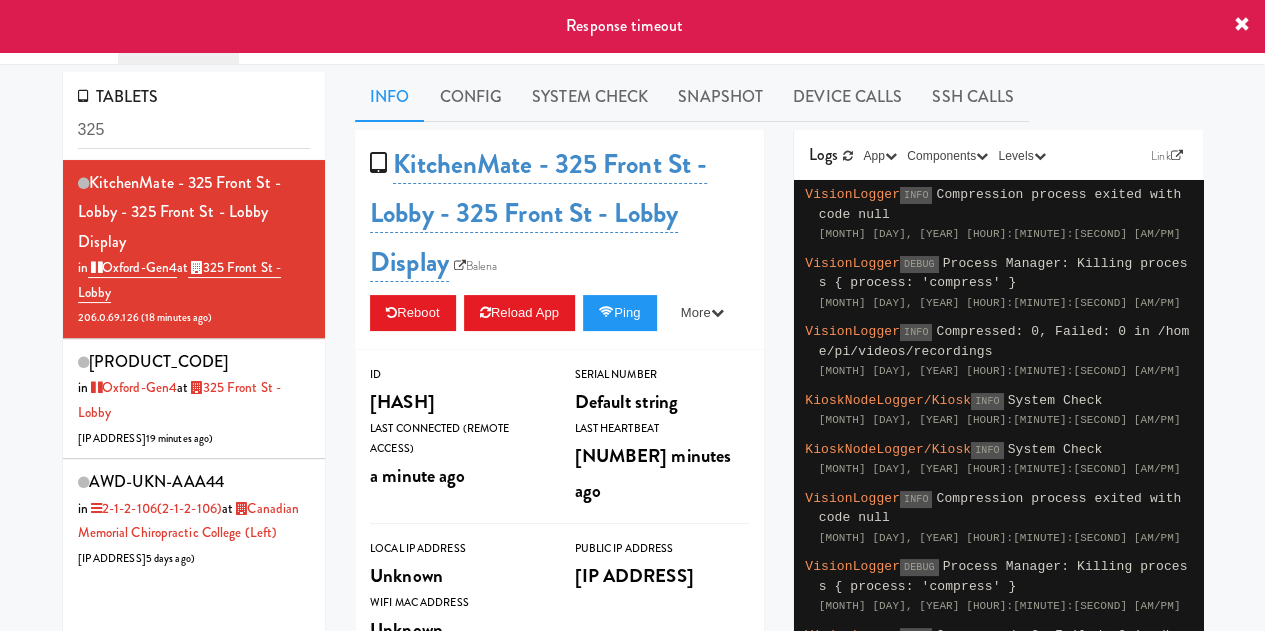 click on "Response timeout" at bounding box center (632, 26) 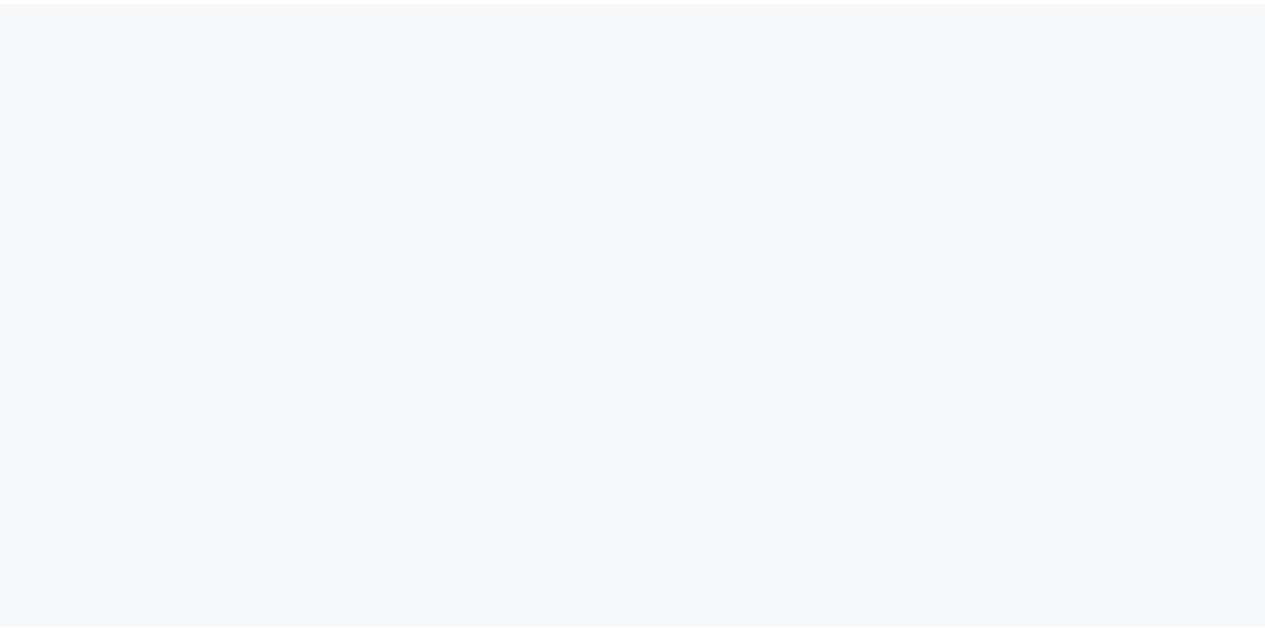 scroll, scrollTop: 0, scrollLeft: 0, axis: both 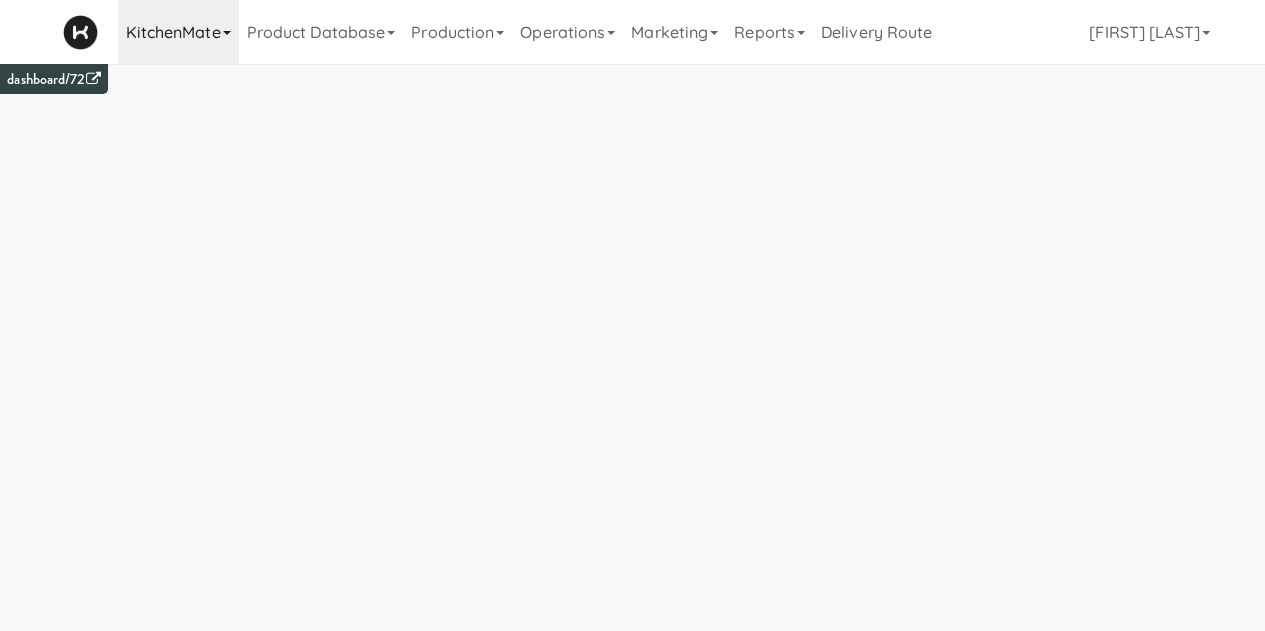 click on "KitchenMate" at bounding box center [178, 32] 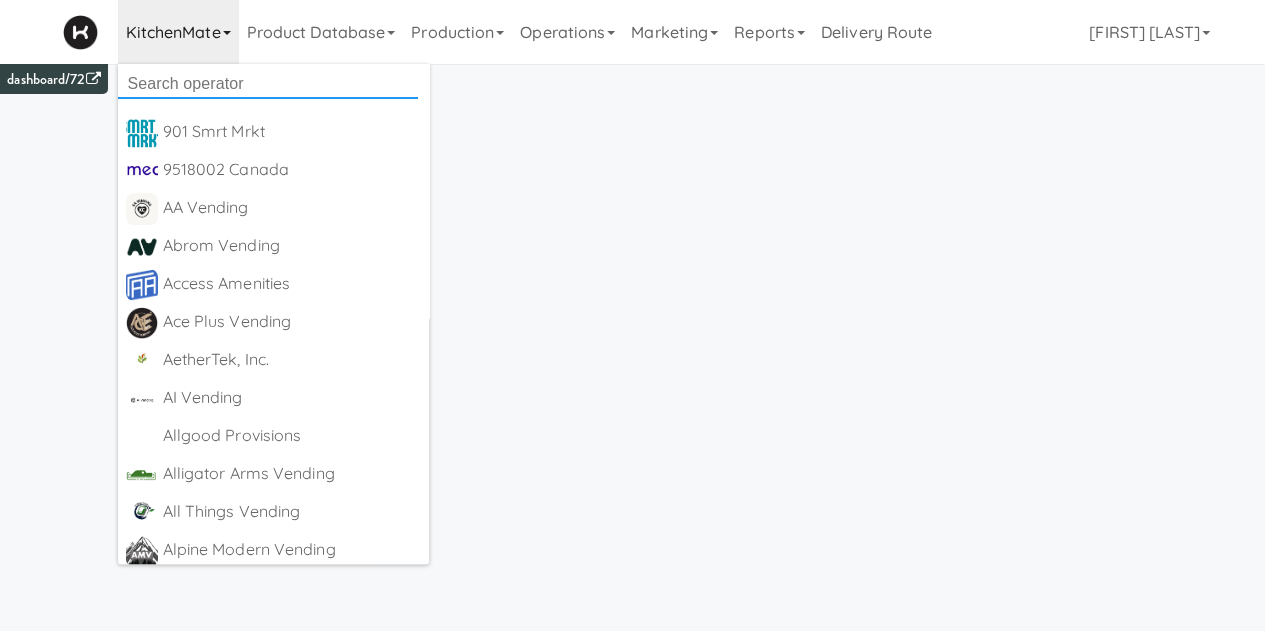 click at bounding box center (268, 84) 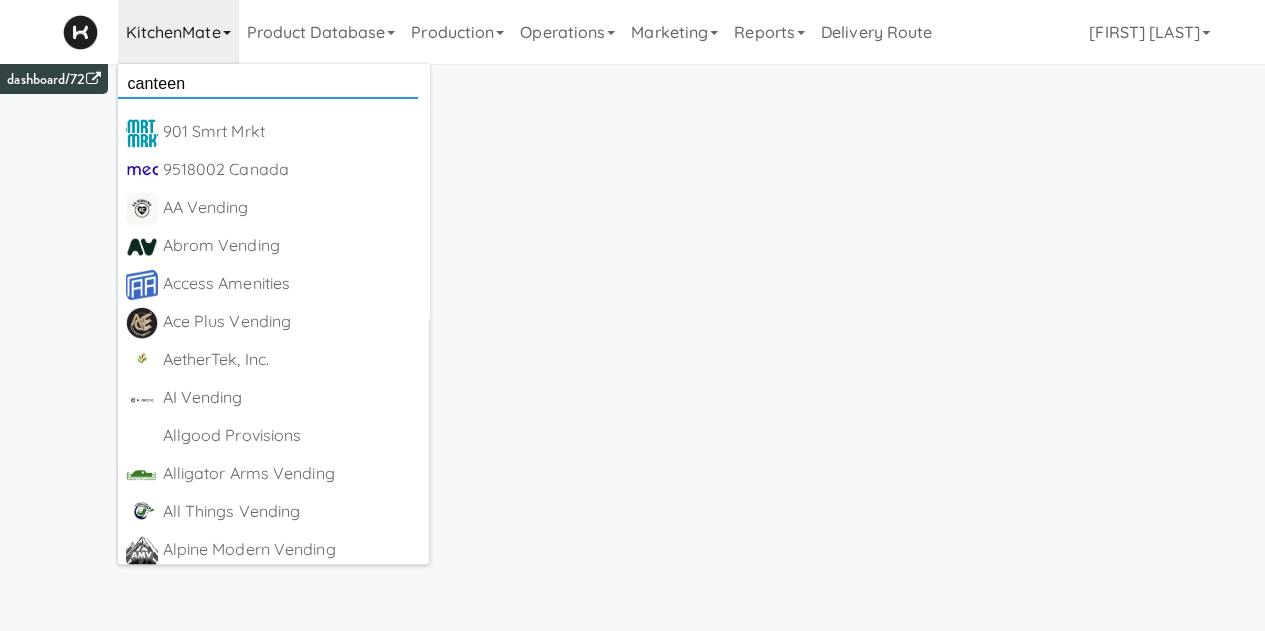 type on "canteen" 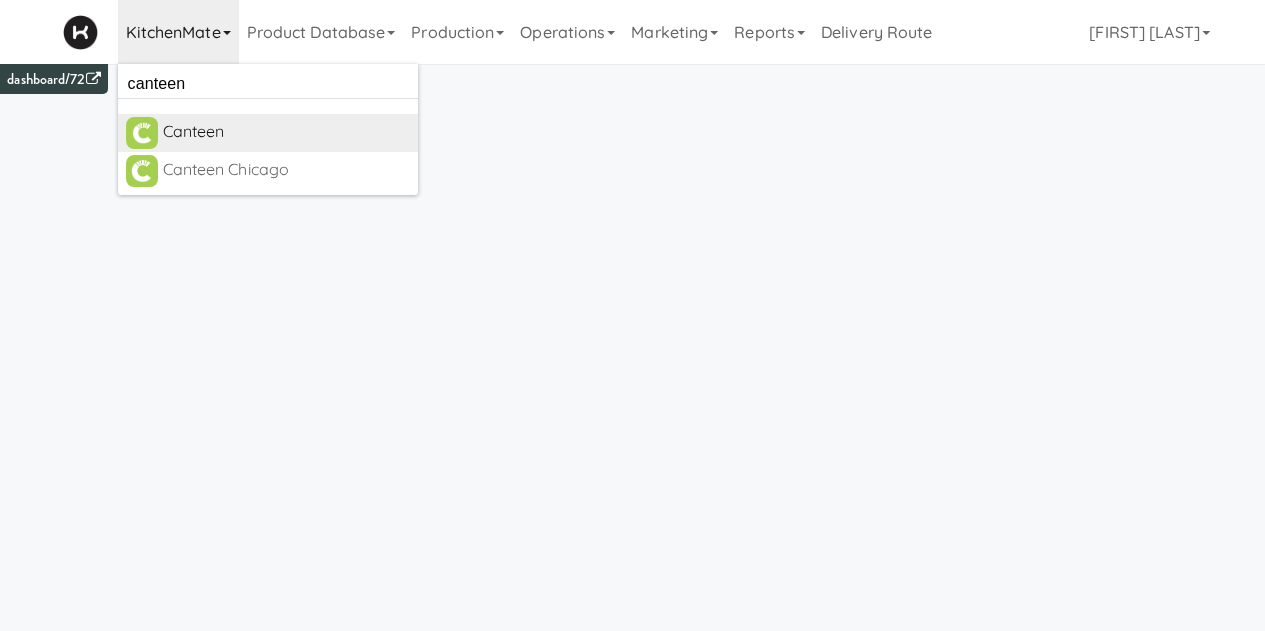 click on "Canteen" at bounding box center [286, 132] 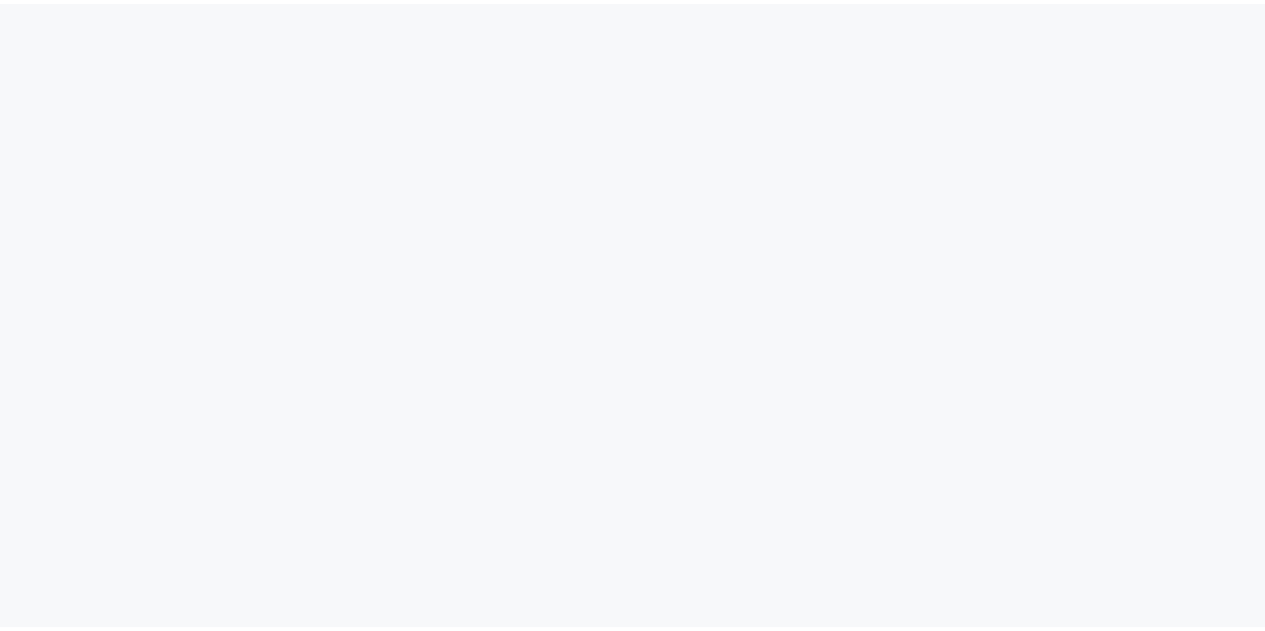 scroll, scrollTop: 0, scrollLeft: 0, axis: both 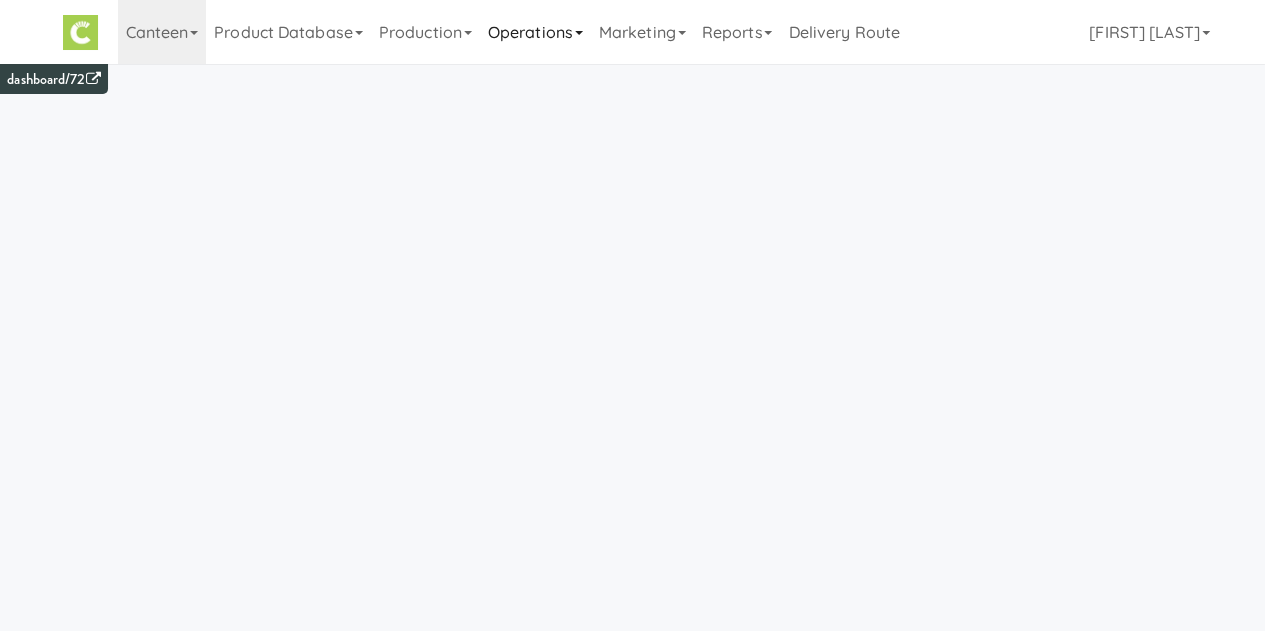 click on "Operations" at bounding box center [535, 32] 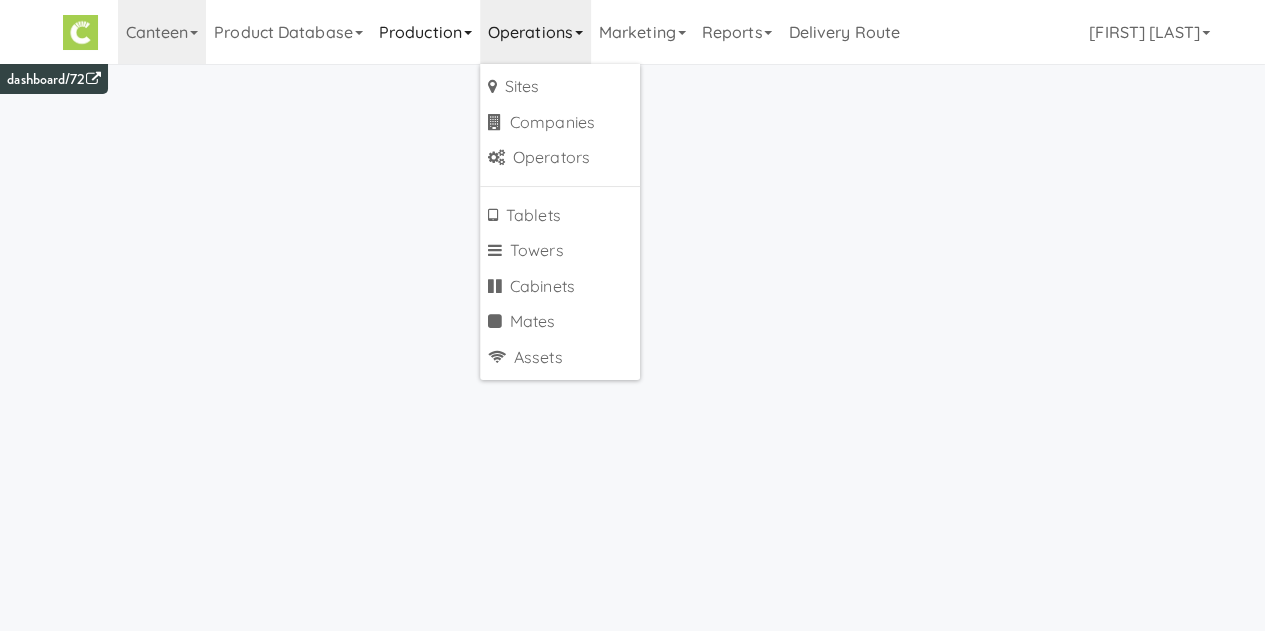 click on "Production" at bounding box center [425, 32] 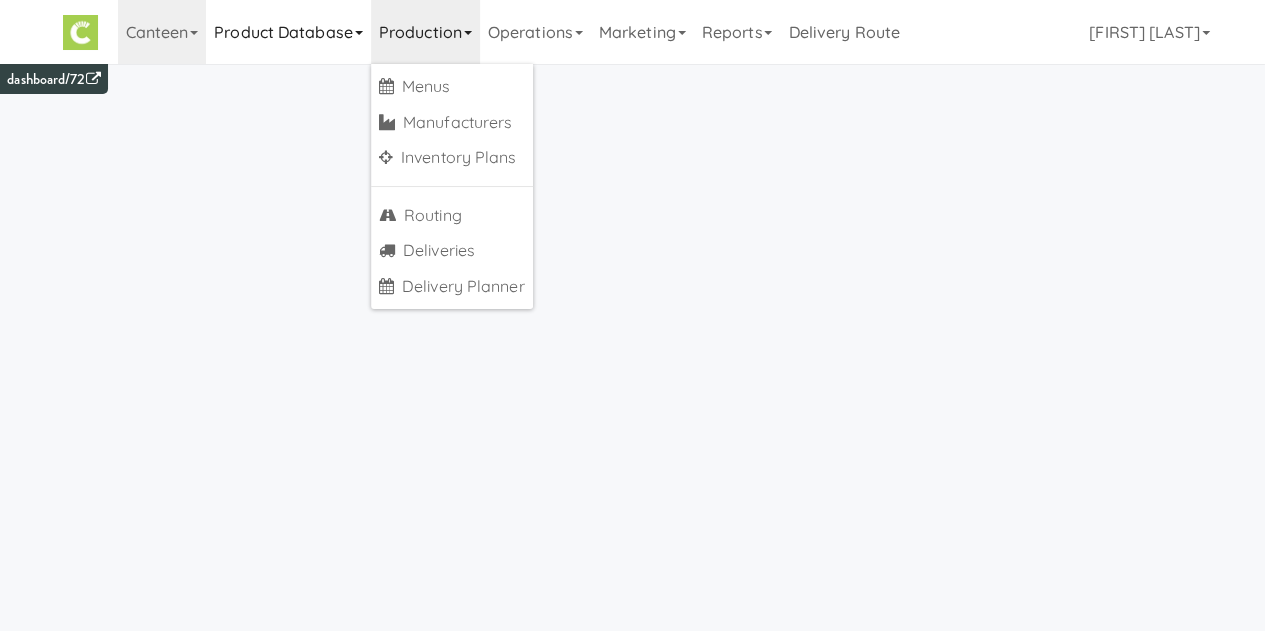 click on "Product Database" at bounding box center [288, 32] 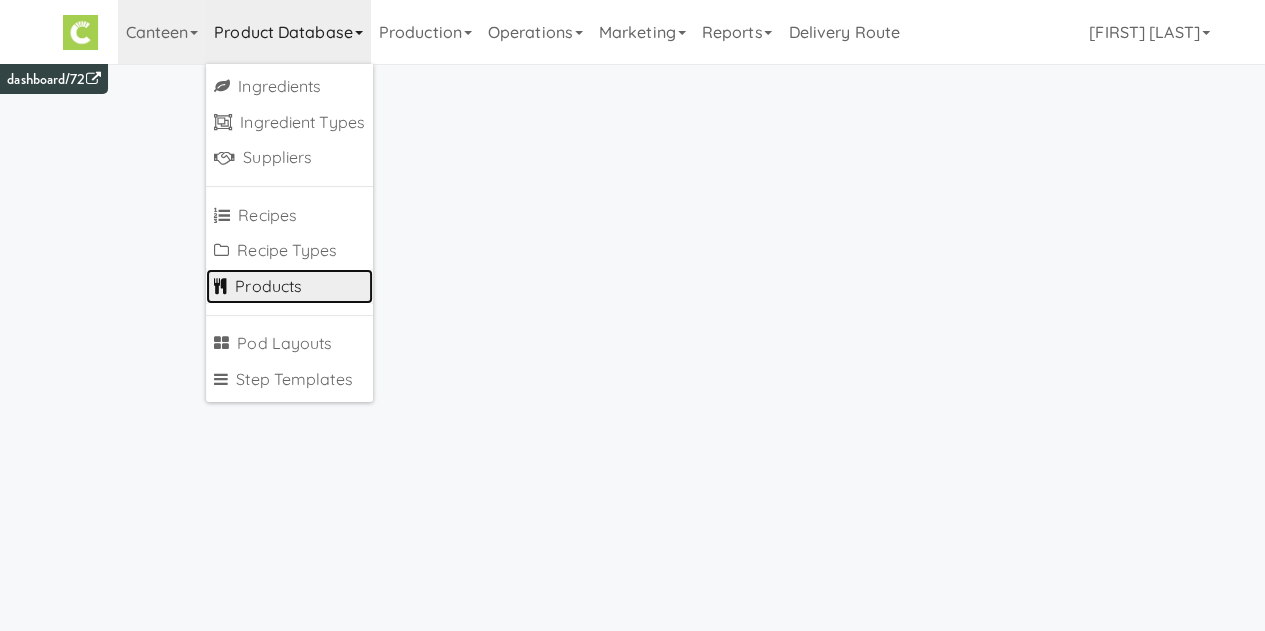 click on "Products" at bounding box center (289, 287) 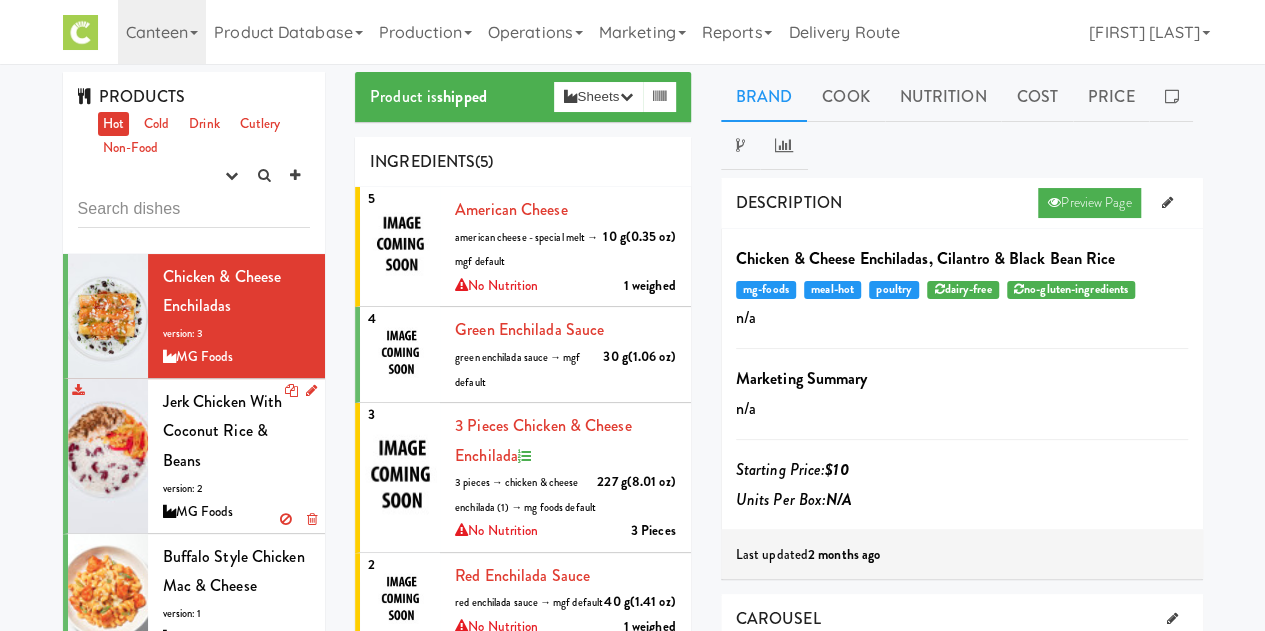click on "Jerk Chicken with Coconut Rice & Beans" at bounding box center [223, 431] 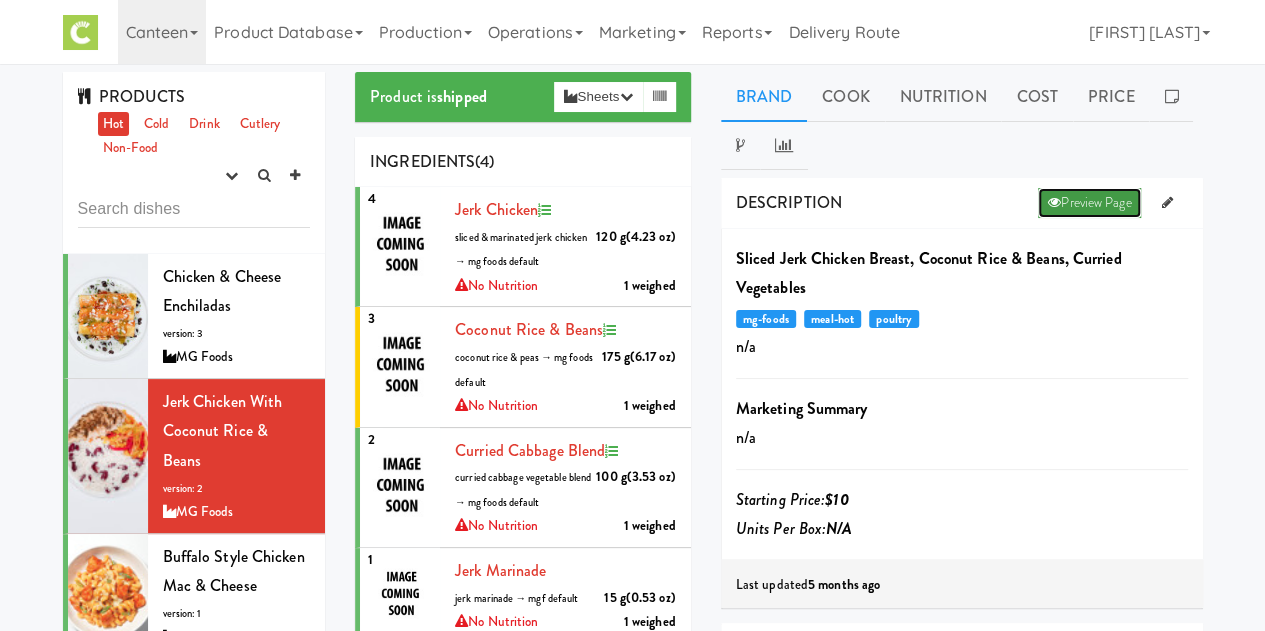 click on "Preview Page" at bounding box center [1089, 203] 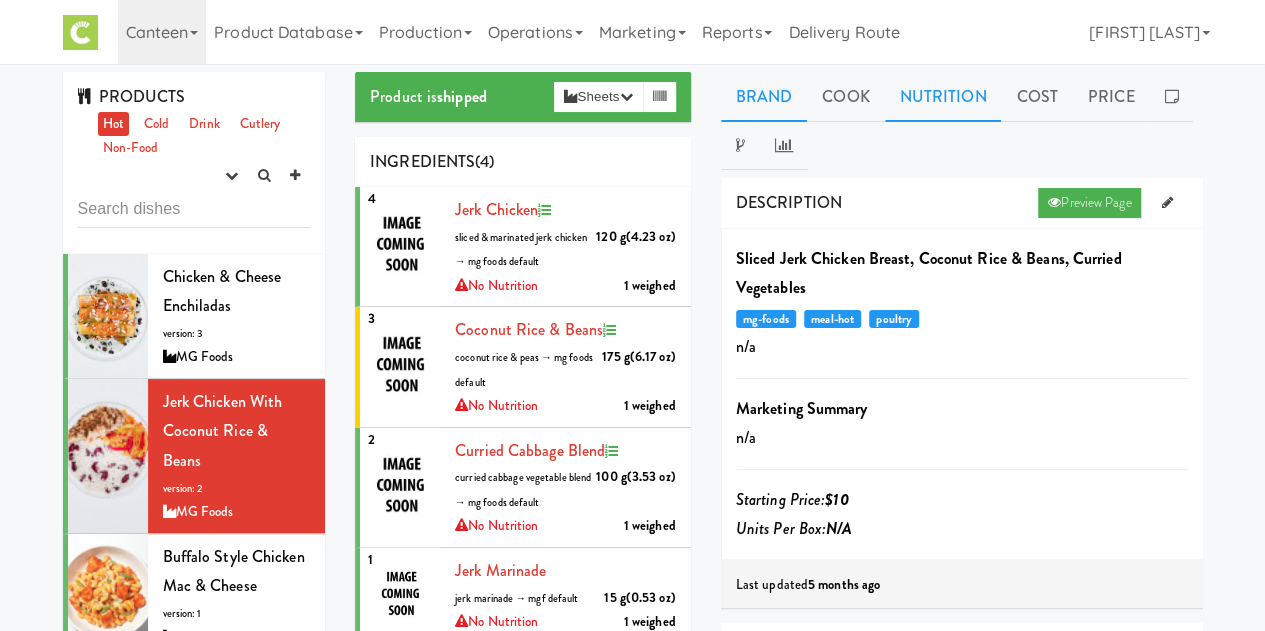 click on "Nutrition" at bounding box center [943, 97] 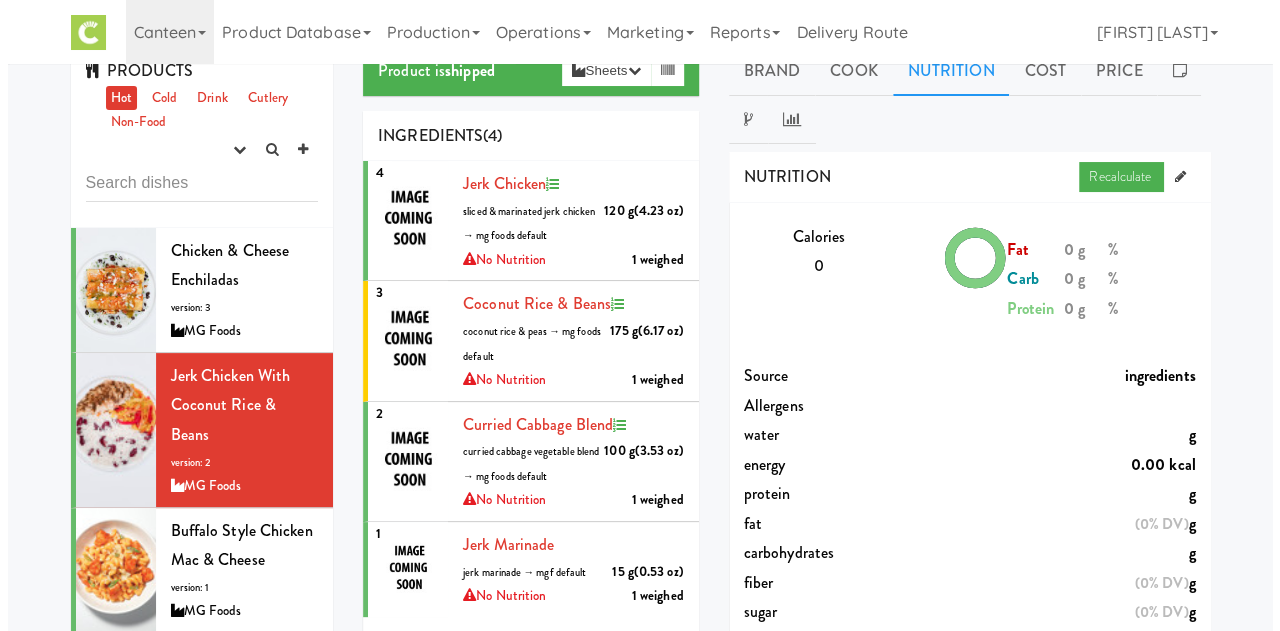 scroll, scrollTop: 0, scrollLeft: 0, axis: both 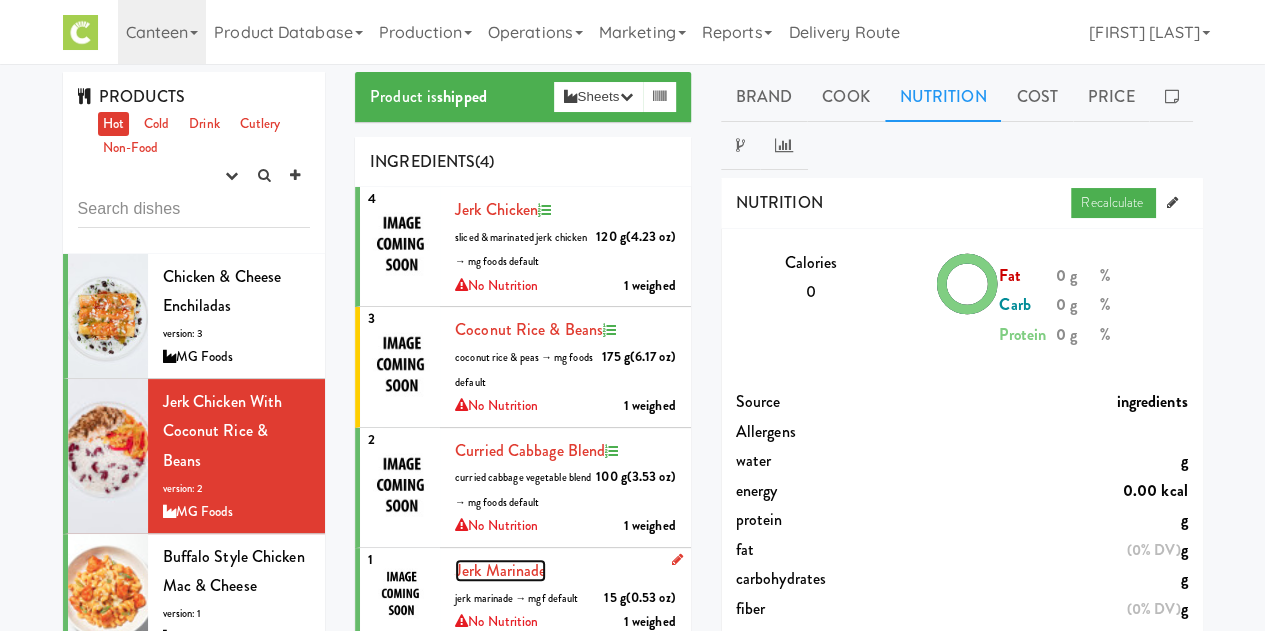click on "Jerk Marinade" at bounding box center (500, 570) 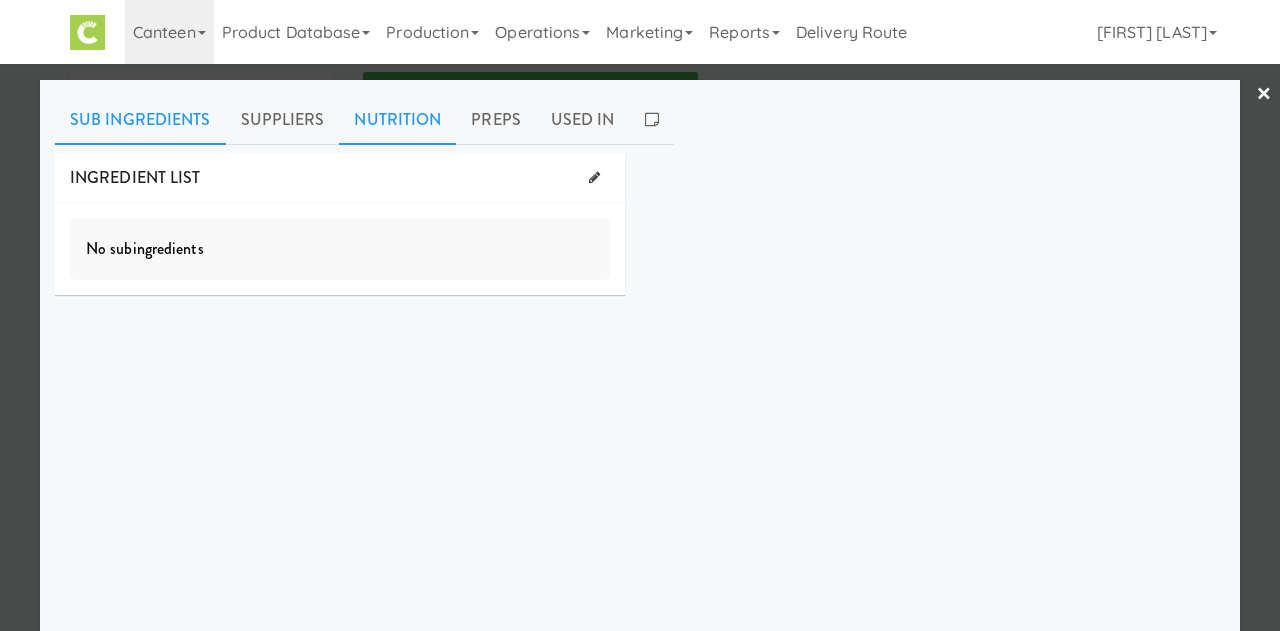 click on "Nutrition" at bounding box center (397, 120) 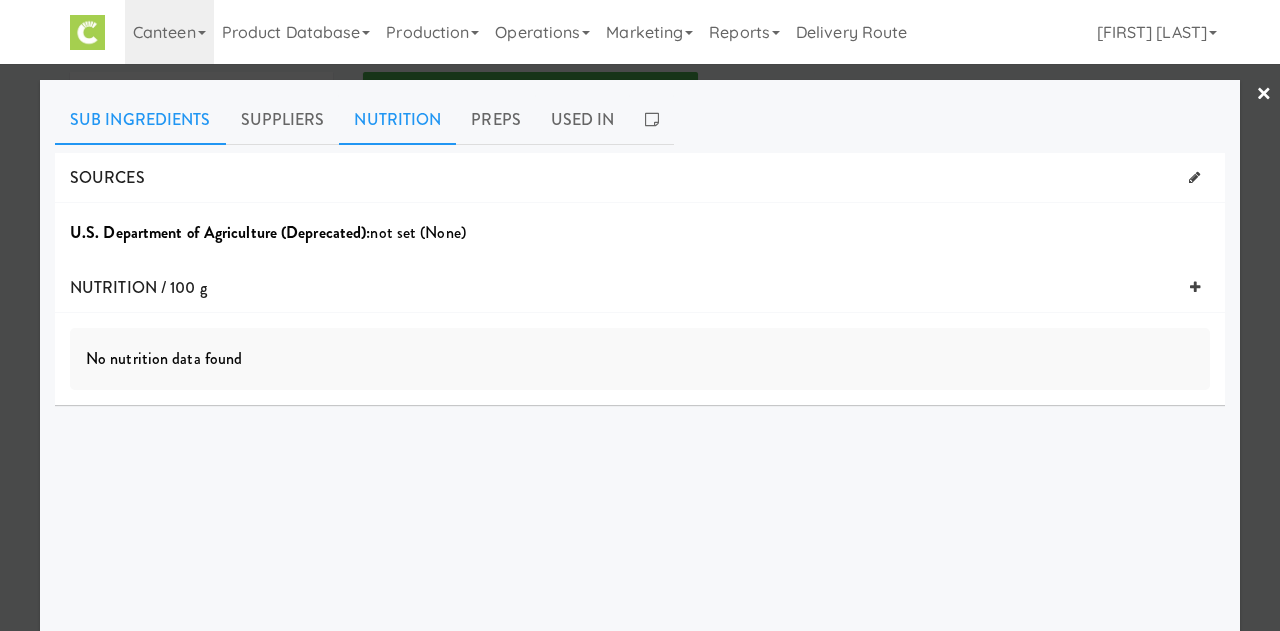 click on "Sub Ingredients" at bounding box center (140, 120) 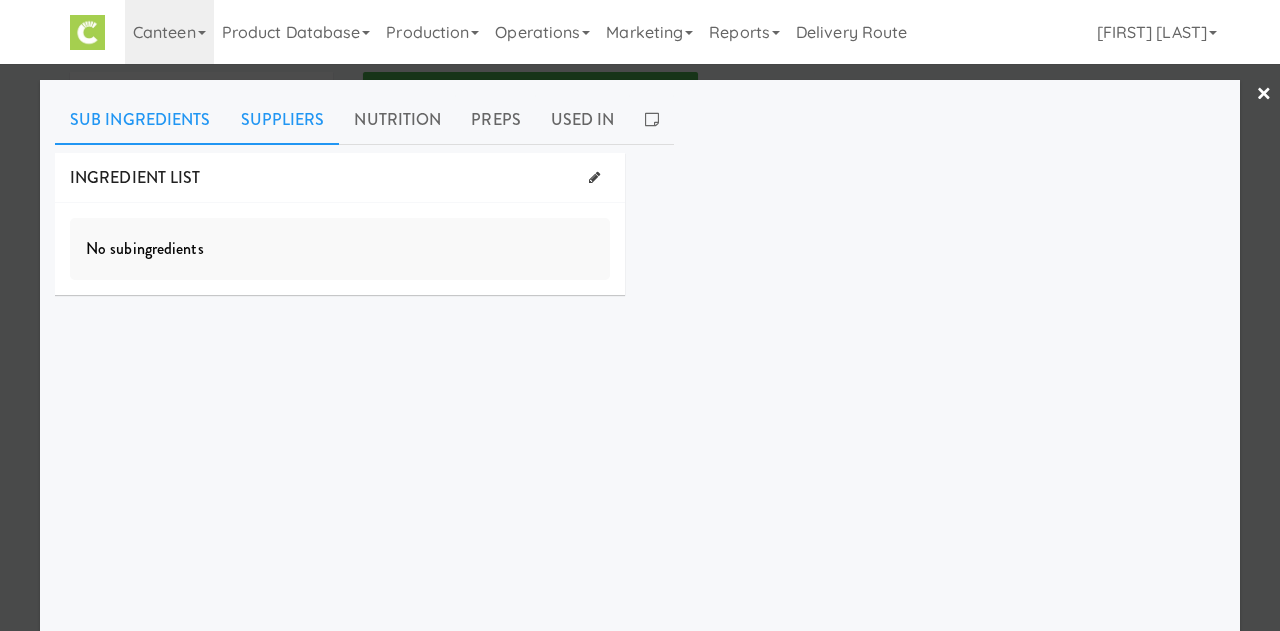 click on "Suppliers" at bounding box center [283, 120] 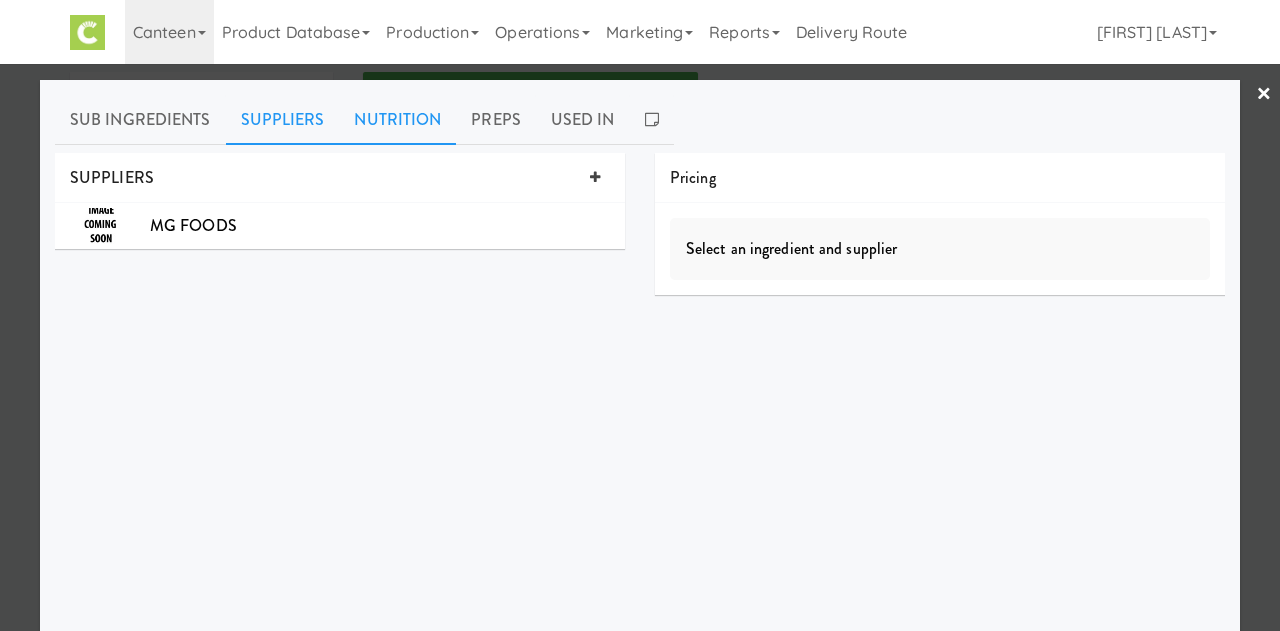 click on "Nutrition" at bounding box center [397, 120] 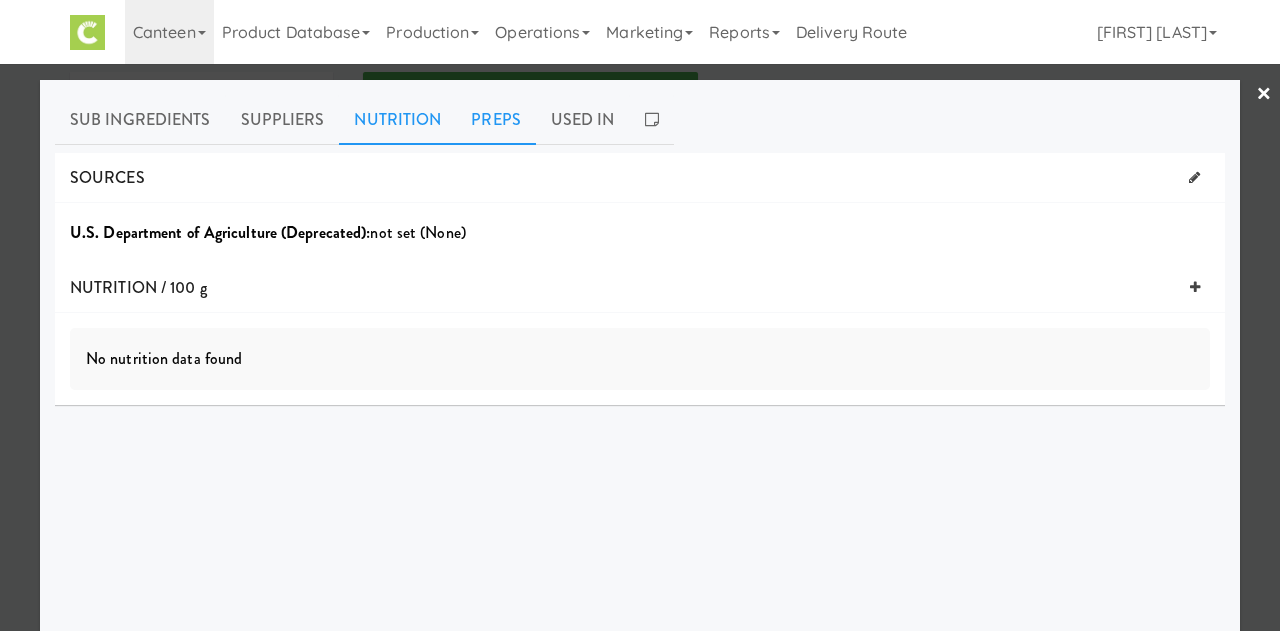 click on "Preps" at bounding box center [496, 120] 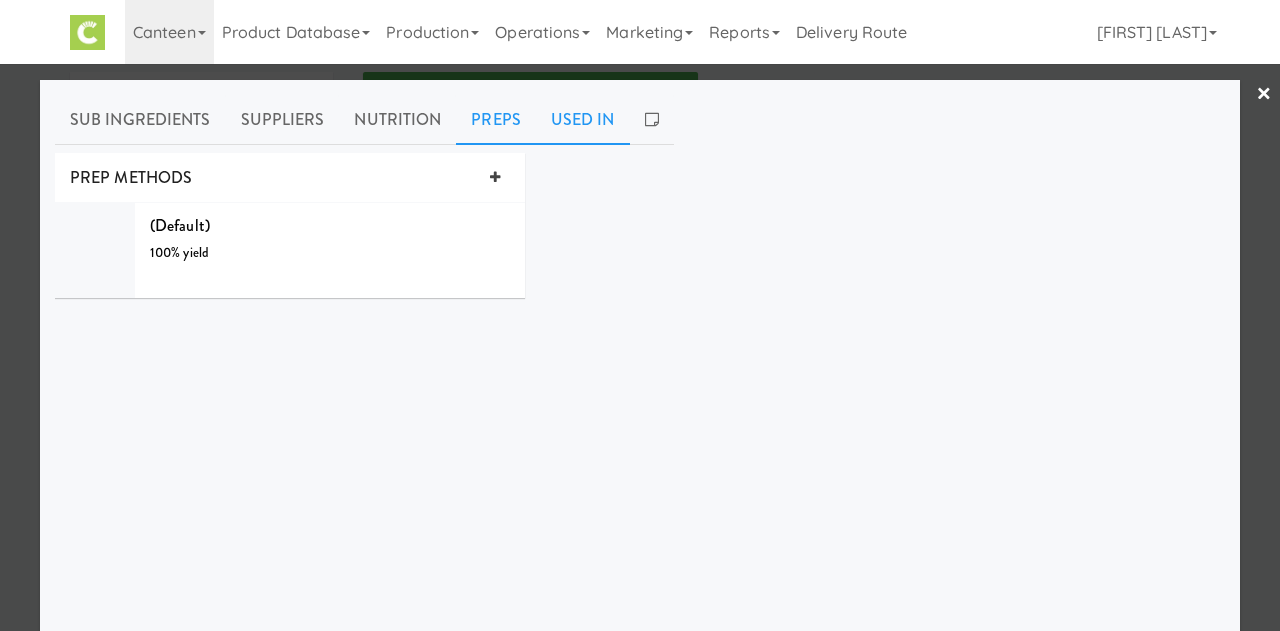 click on "Used In" at bounding box center (583, 120) 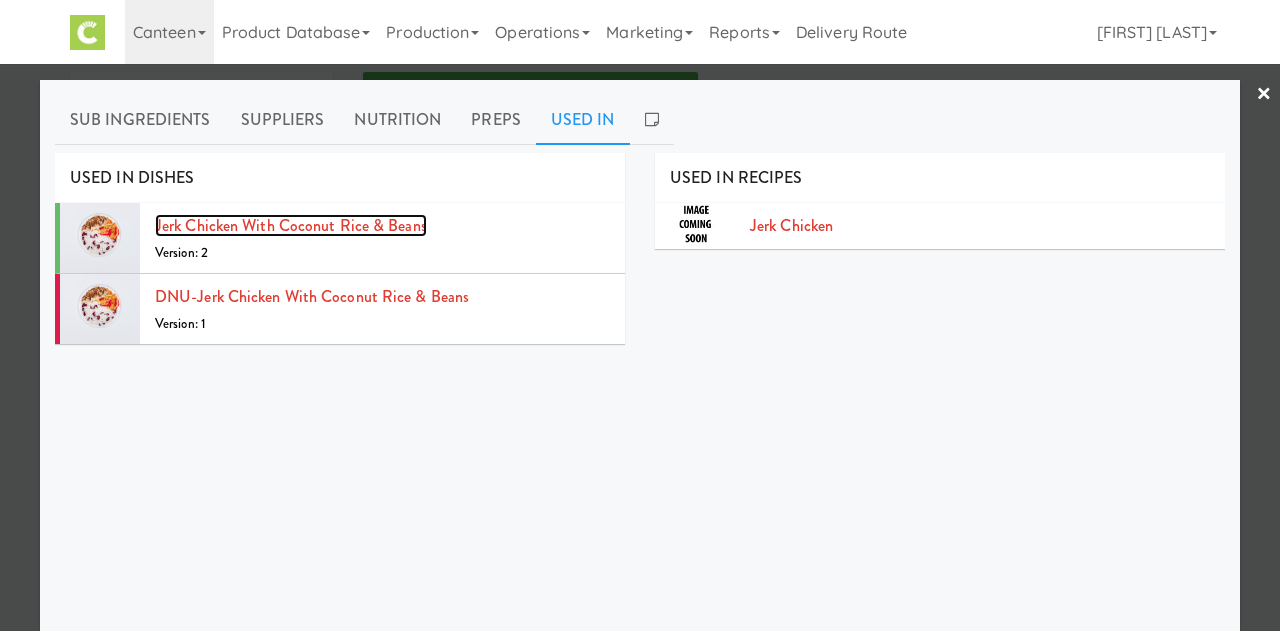 click on "Jerk Chicken with Coconut Rice & Beans" at bounding box center [291, 225] 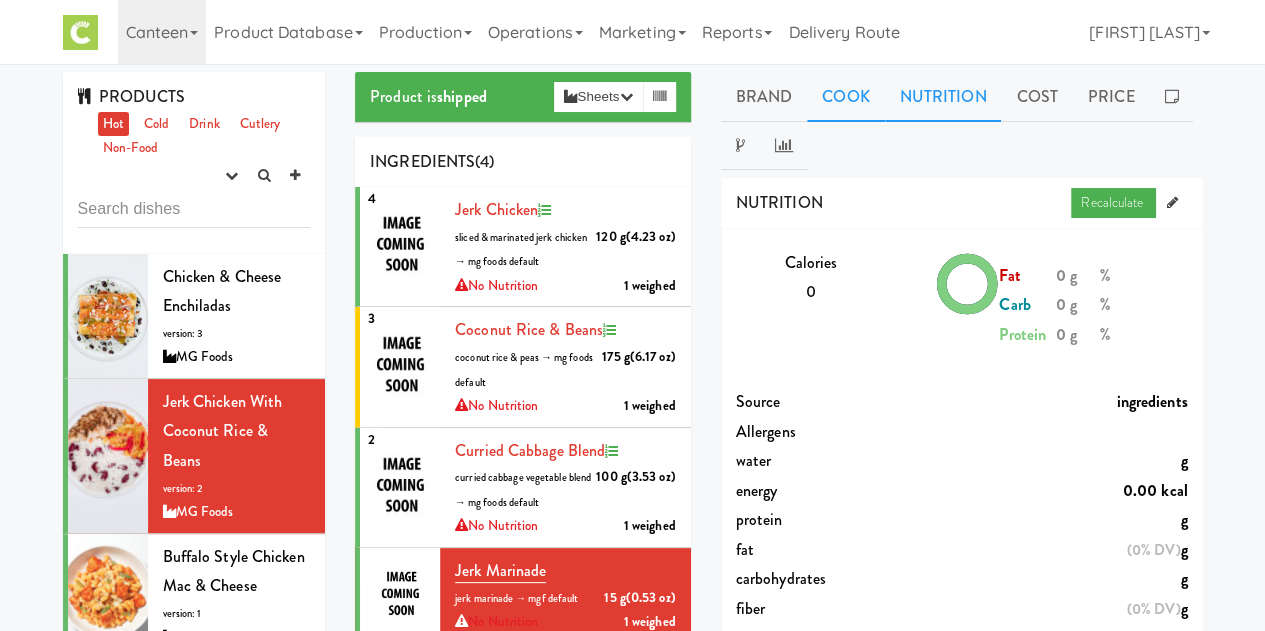 click on "Cook" at bounding box center (845, 97) 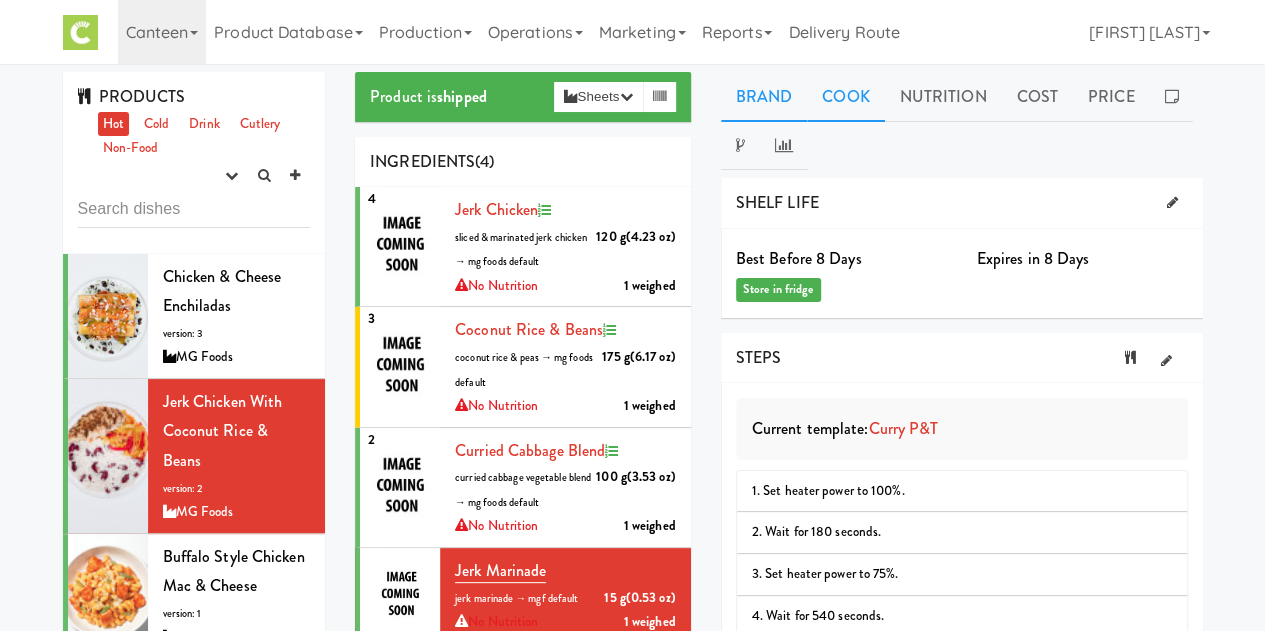 click on "Brand" at bounding box center (764, 97) 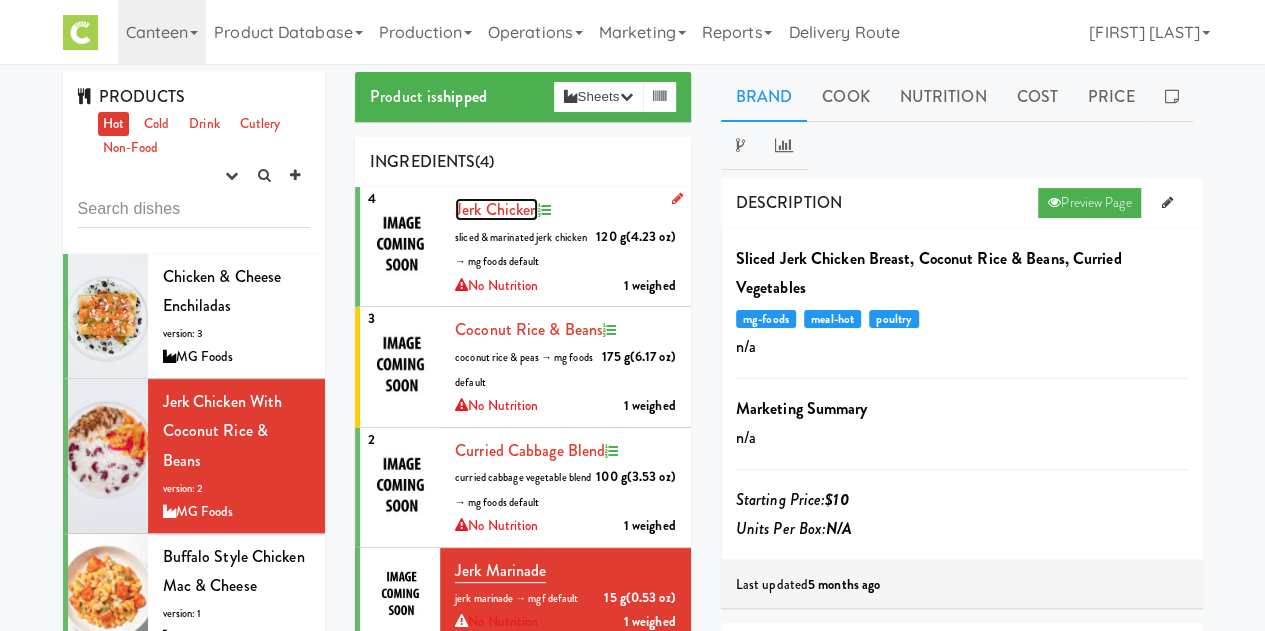 click on "Jerk Chicken" at bounding box center [496, 209] 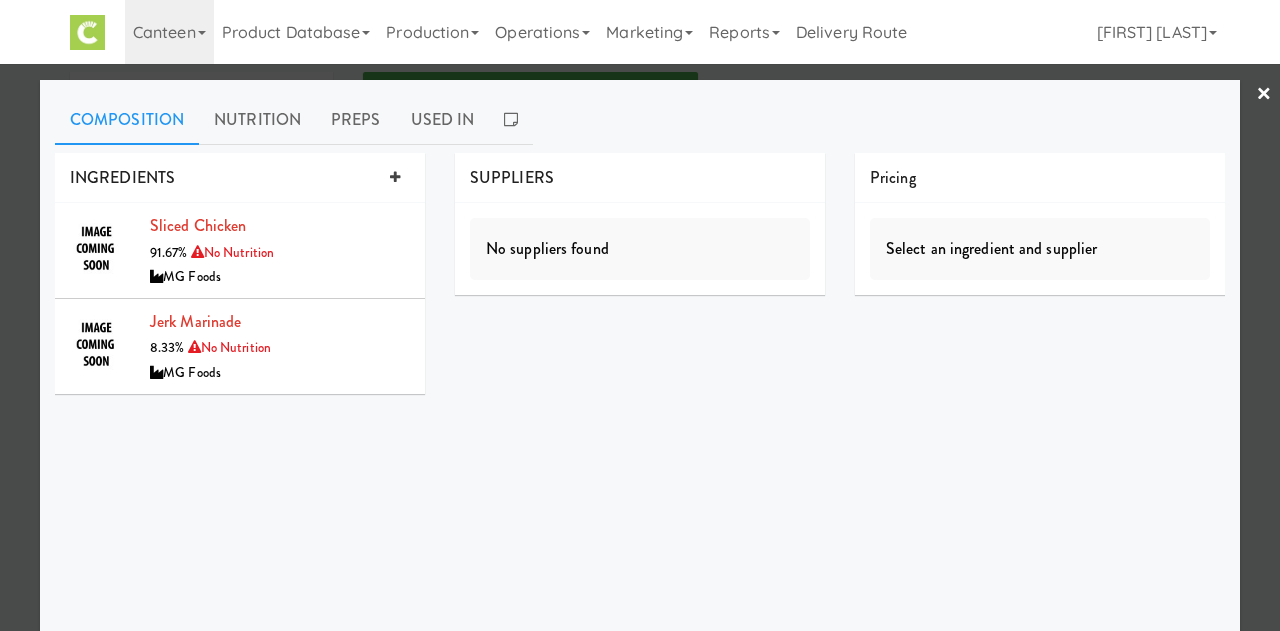 click on "×" at bounding box center [1264, 95] 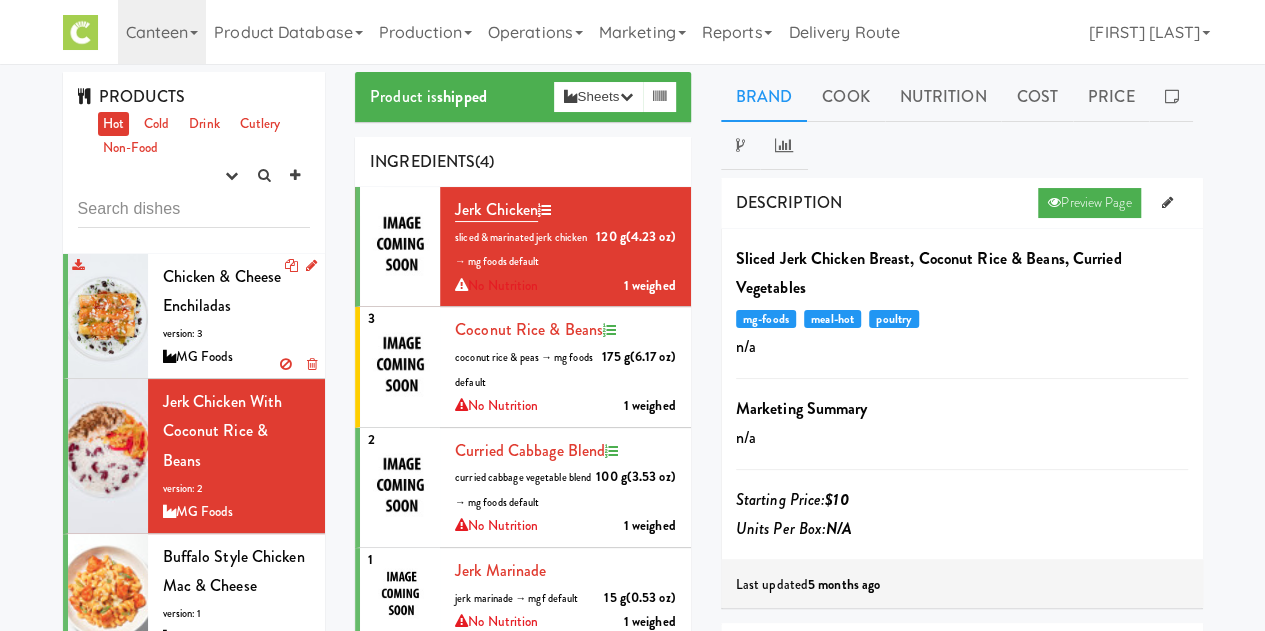 click on "MG Foods" at bounding box center (237, 357) 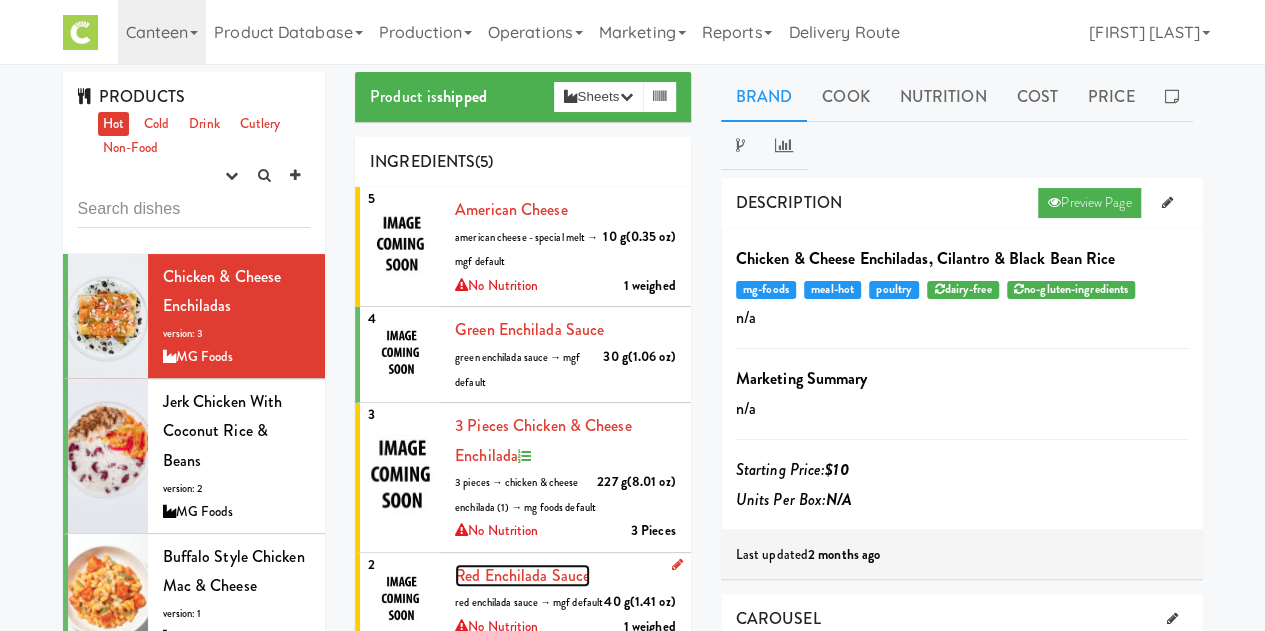 click on "Red Enchilada Sauce" at bounding box center [522, 575] 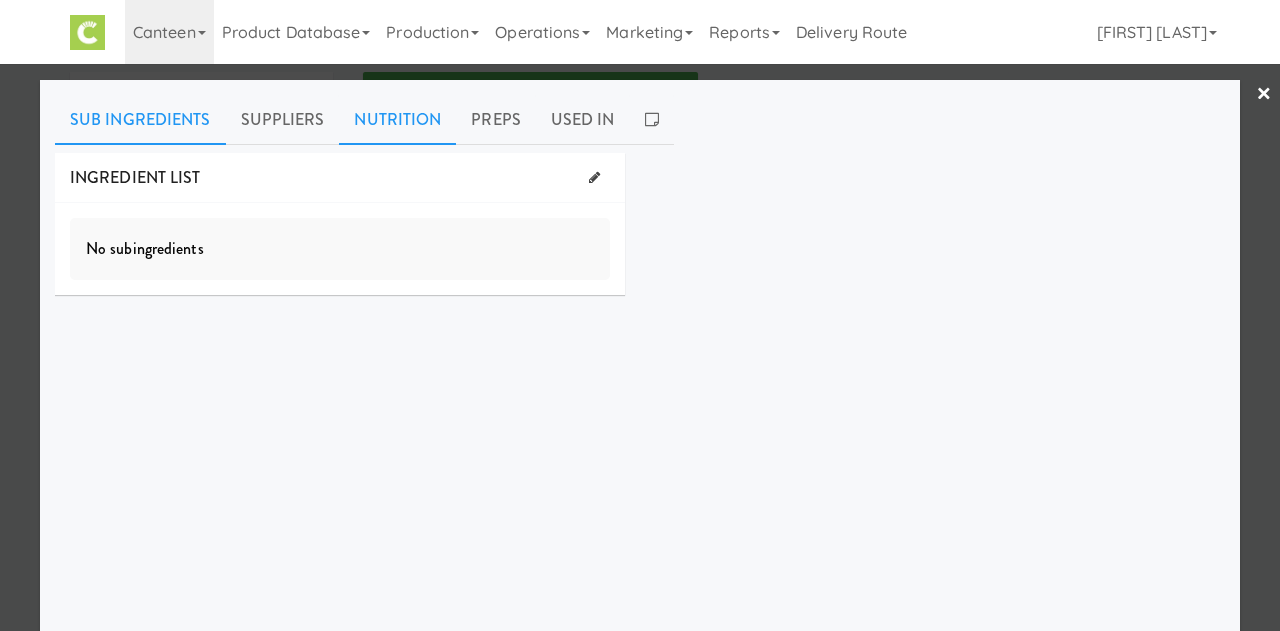 click on "Nutrition" at bounding box center [397, 120] 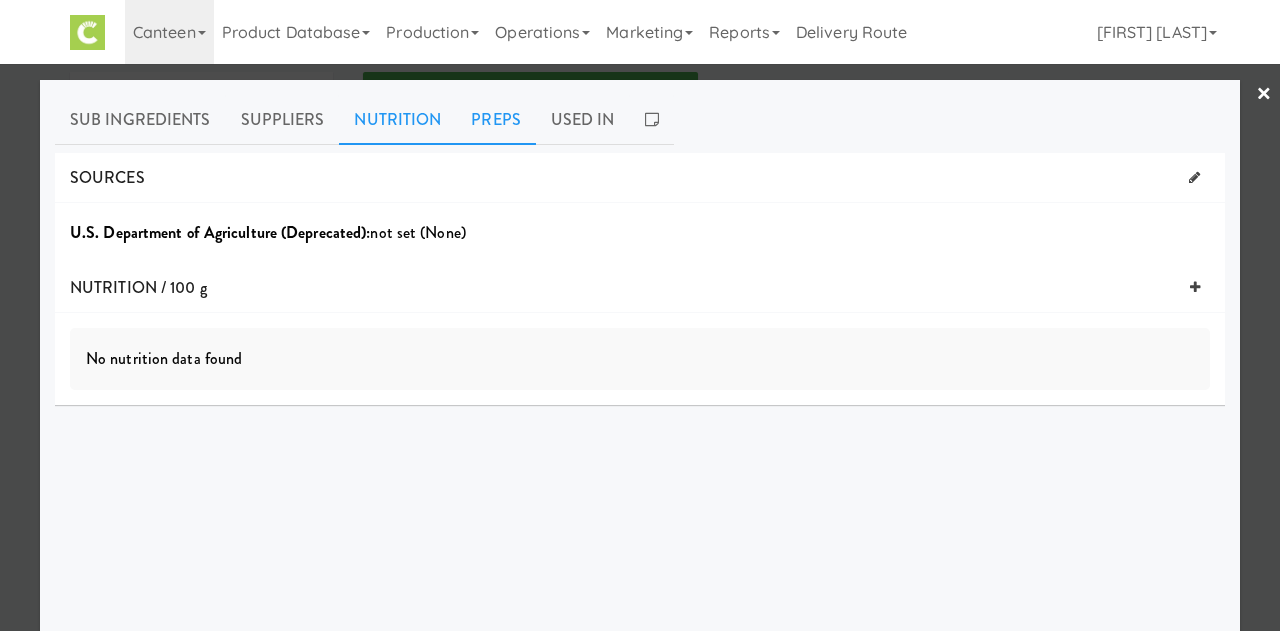 click on "Preps" at bounding box center (496, 120) 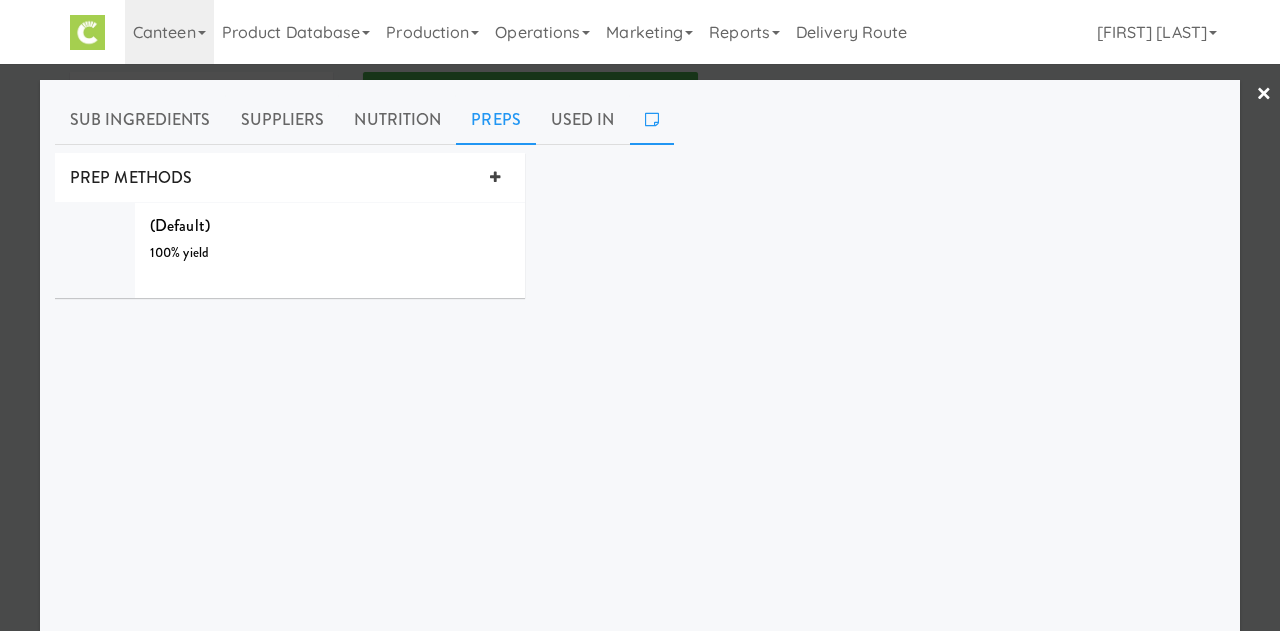 click at bounding box center (652, 119) 